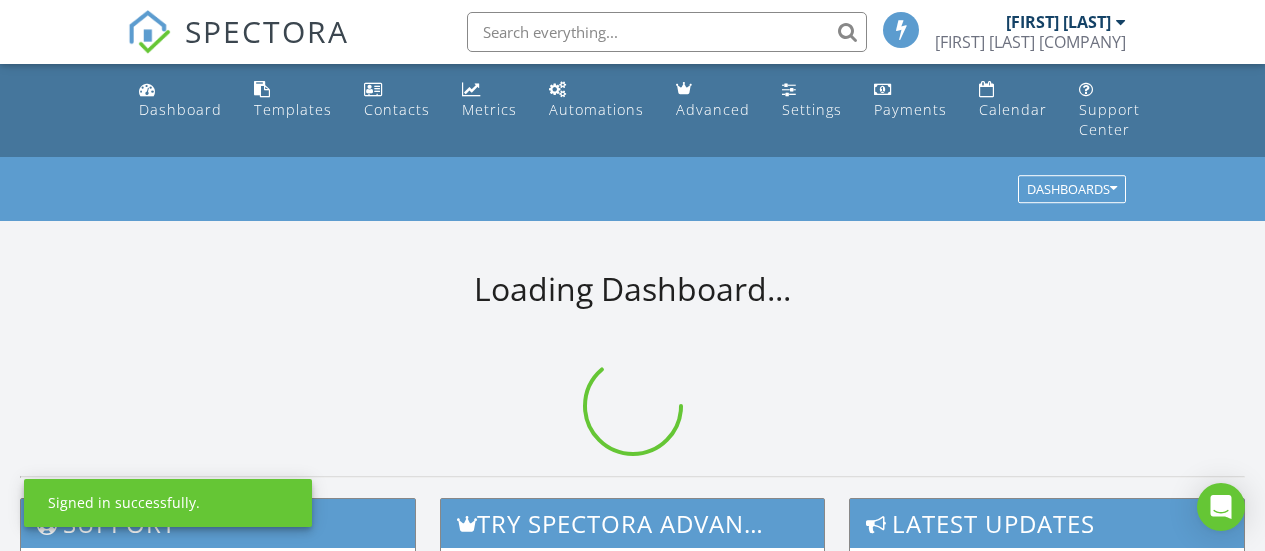 scroll, scrollTop: 0, scrollLeft: 0, axis: both 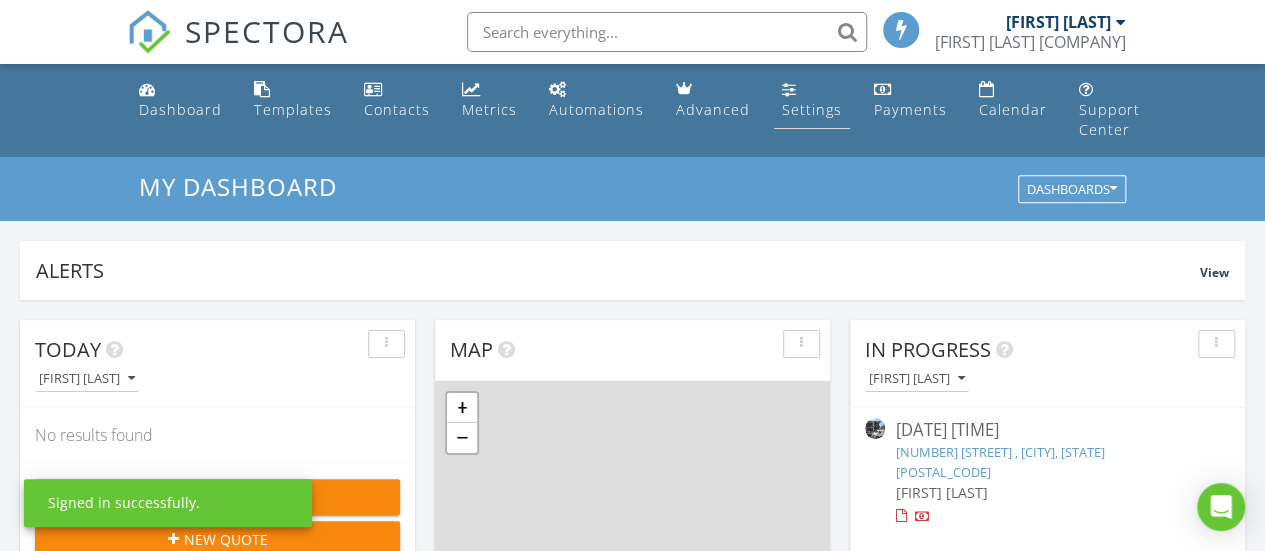 click on "Settings" at bounding box center (812, 109) 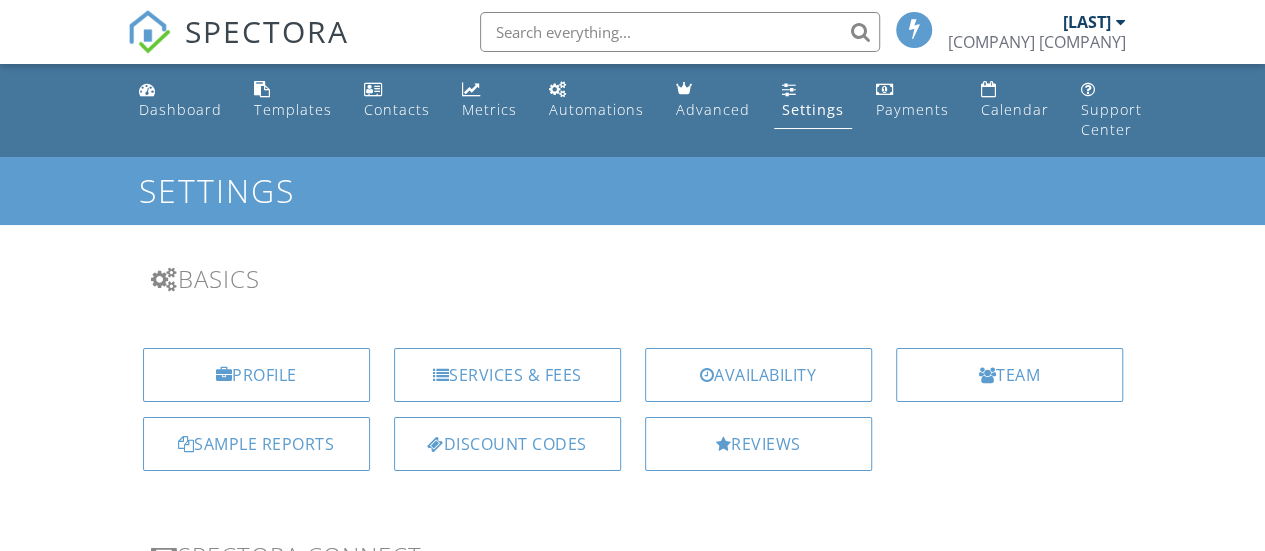 scroll, scrollTop: 300, scrollLeft: 0, axis: vertical 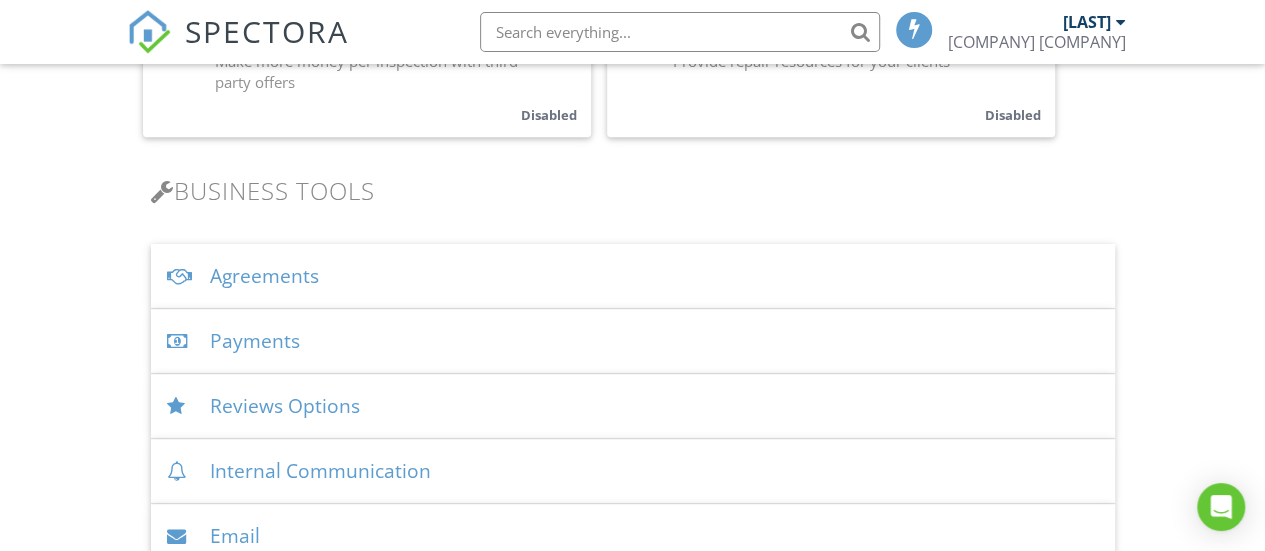 click on "Payments" at bounding box center (633, 341) 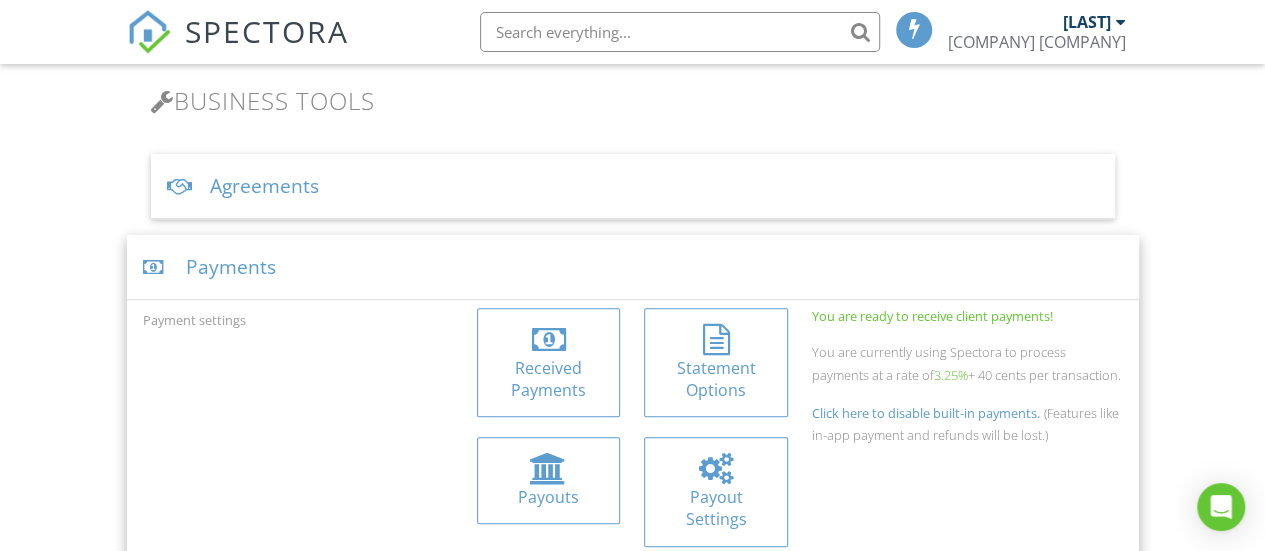 scroll, scrollTop: 800, scrollLeft: 0, axis: vertical 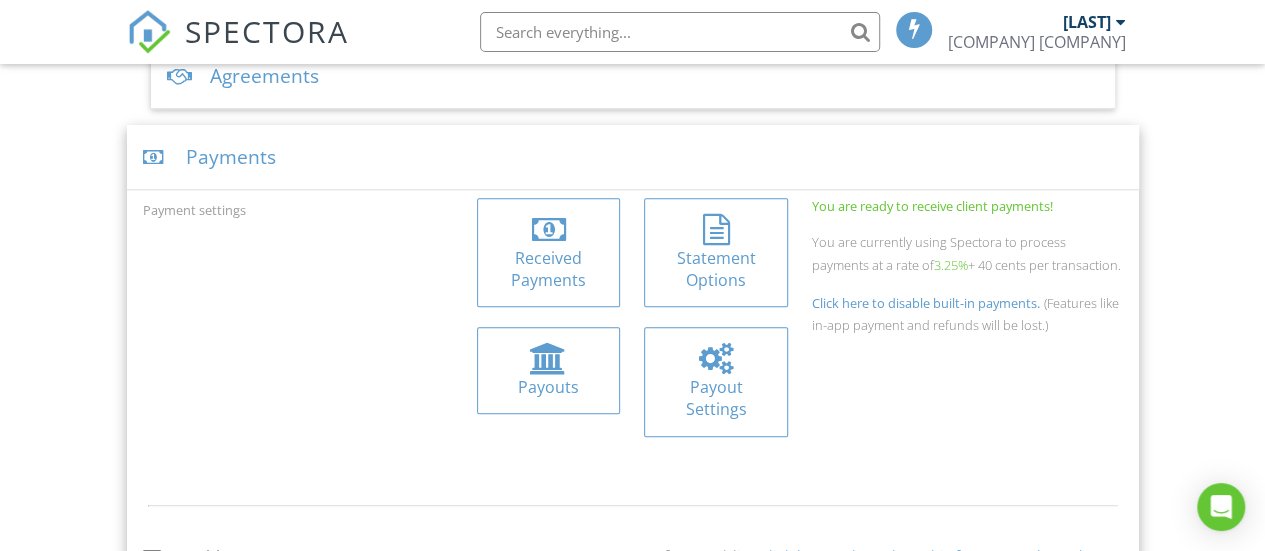 click at bounding box center (716, 359) 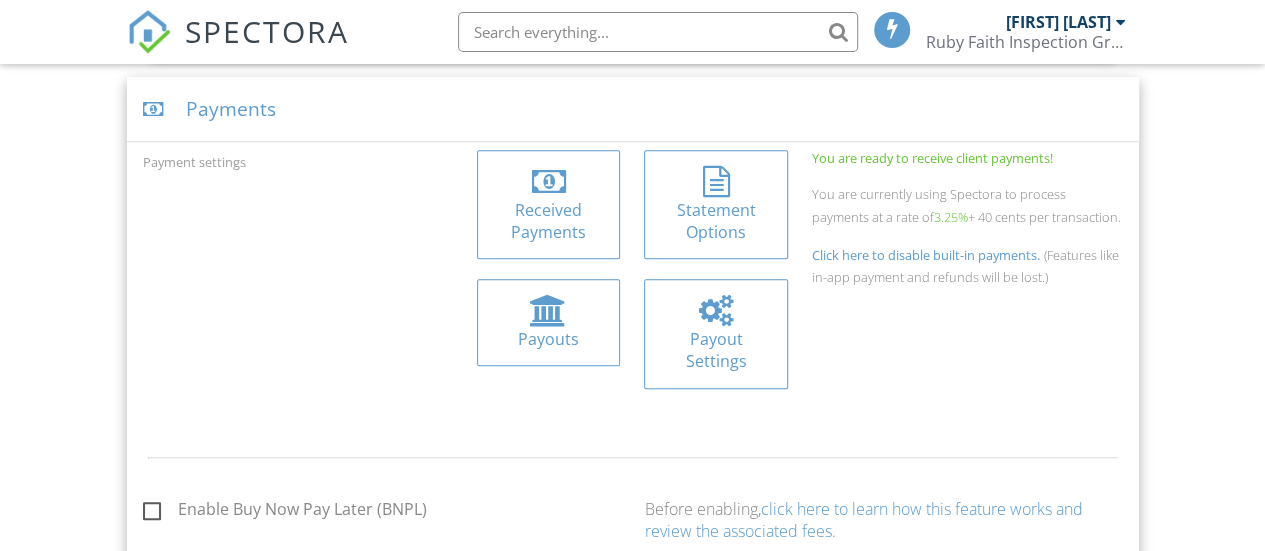 scroll, scrollTop: 848, scrollLeft: 0, axis: vertical 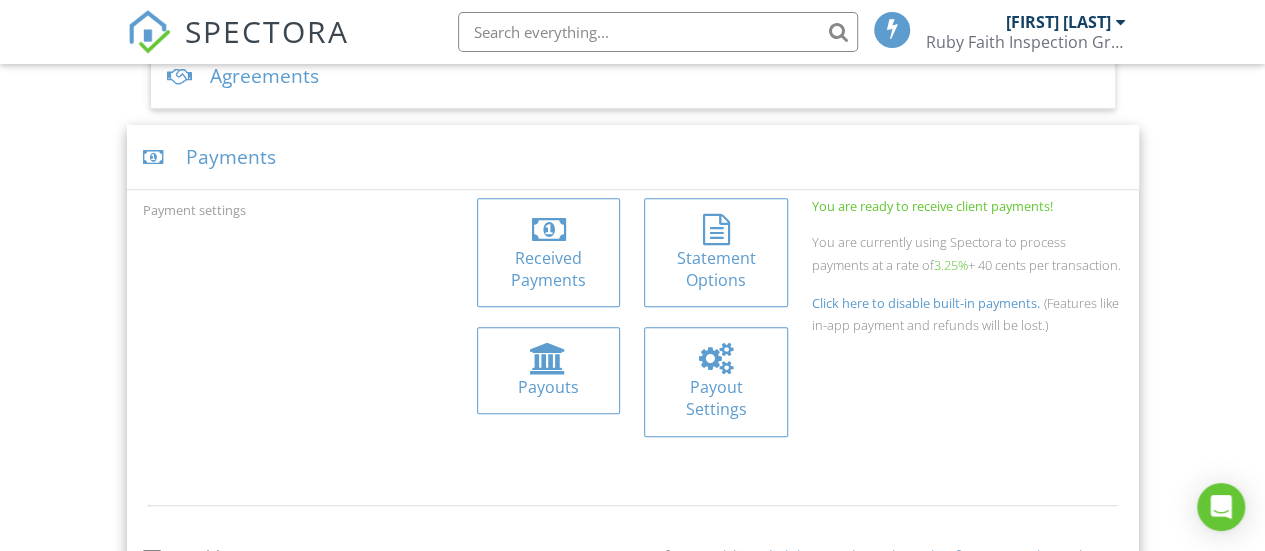 click on "Payout Settings" at bounding box center [715, 398] 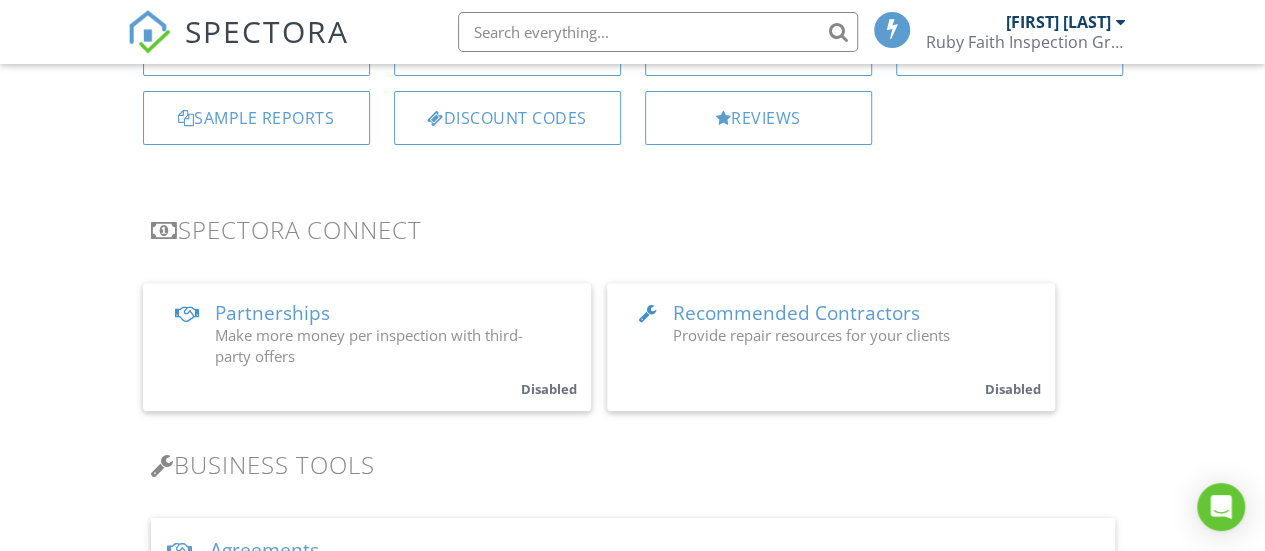 scroll, scrollTop: 0, scrollLeft: 0, axis: both 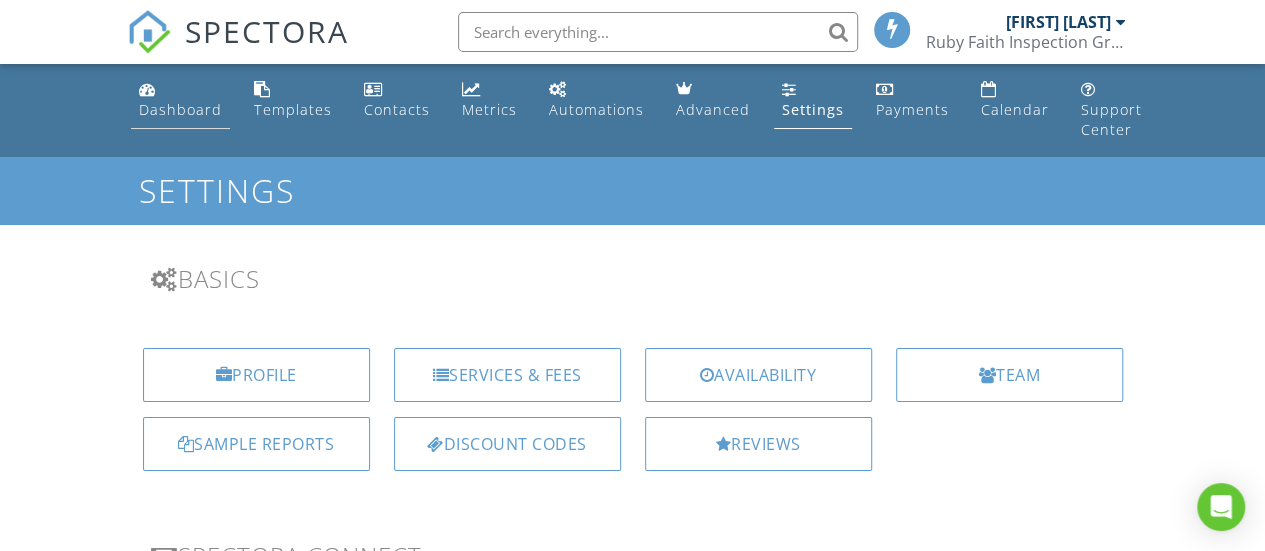 click on "Dashboard" at bounding box center [180, 109] 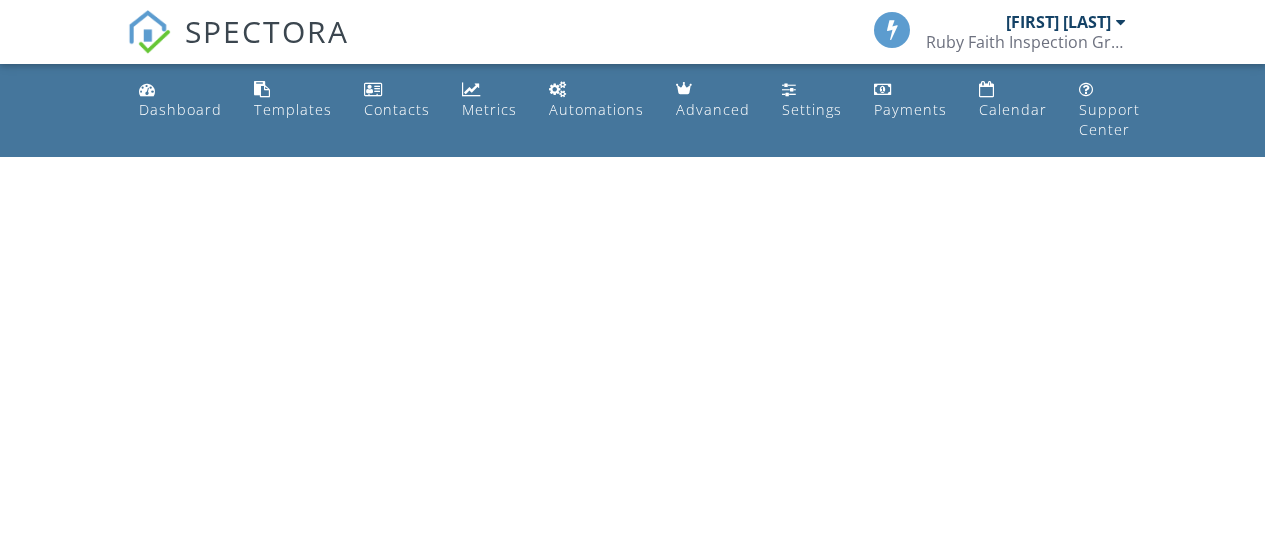 scroll, scrollTop: 0, scrollLeft: 0, axis: both 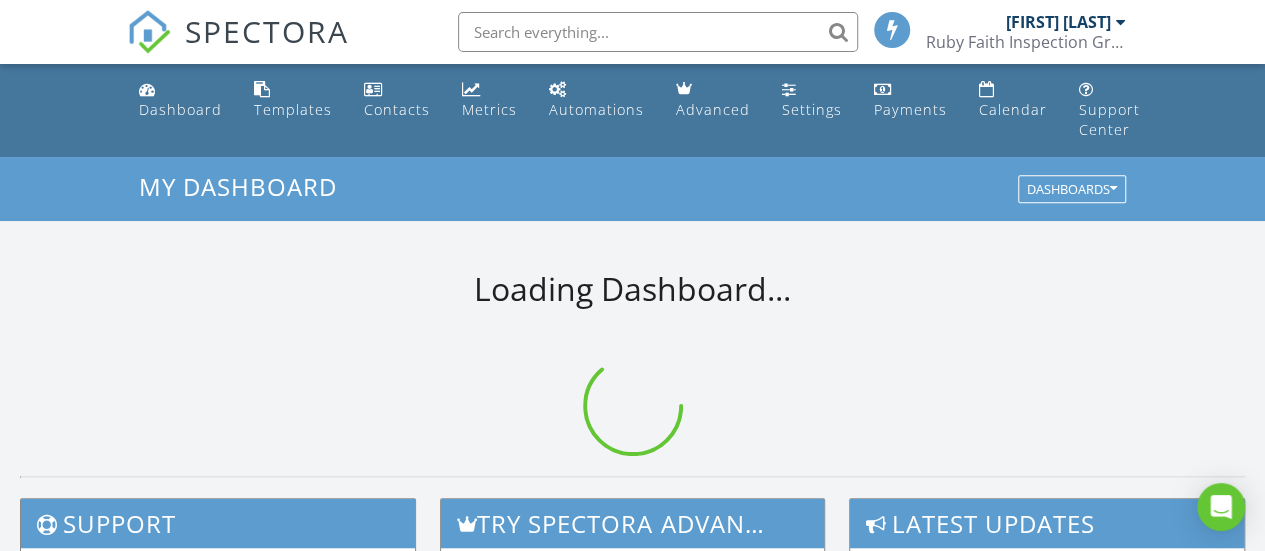 click on "[FIRST] [LAST]" at bounding box center (1058, 22) 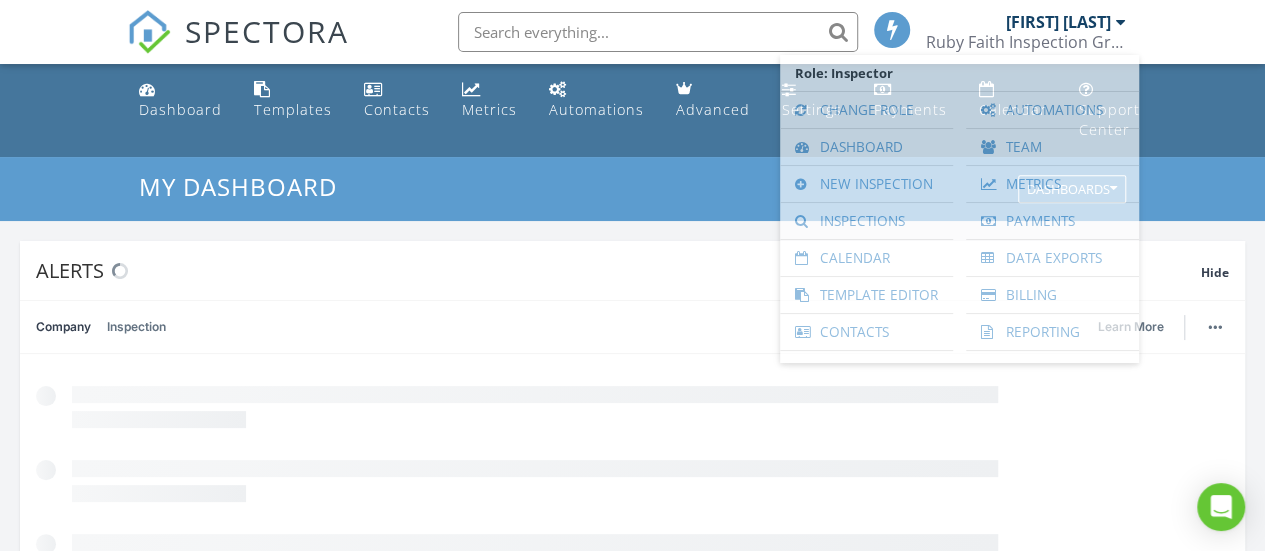scroll, scrollTop: 10, scrollLeft: 10, axis: both 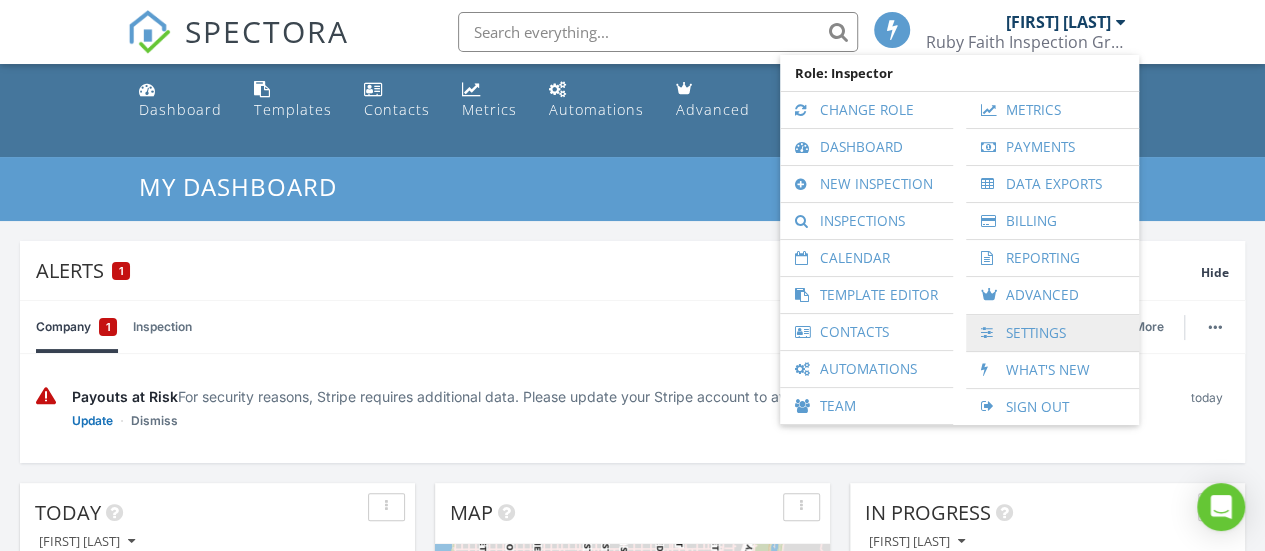 click on "Settings" at bounding box center [1052, 333] 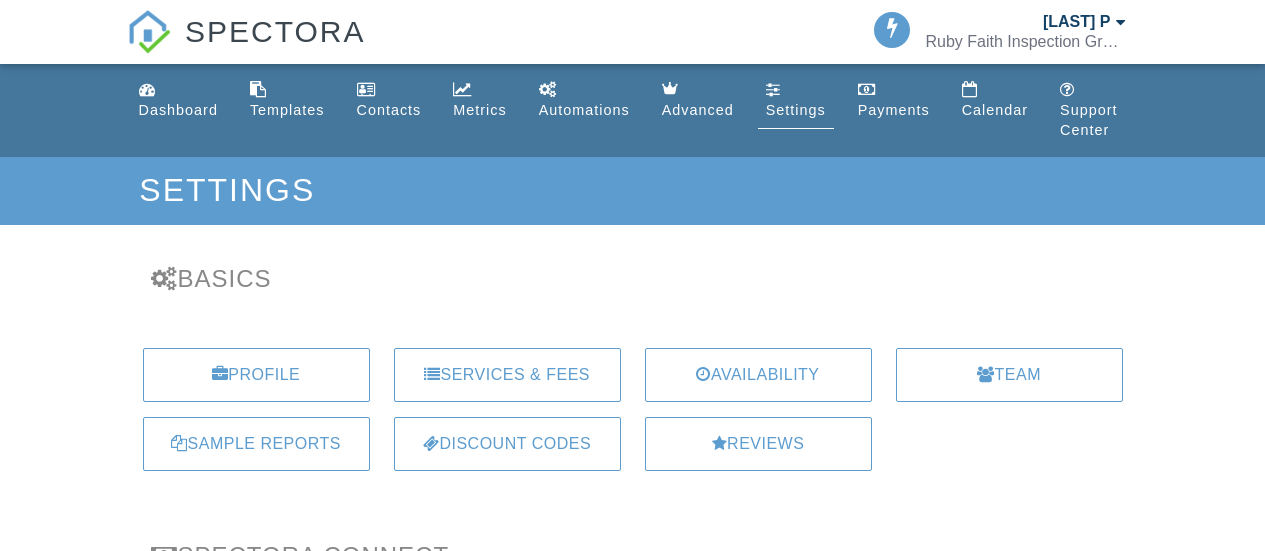 scroll, scrollTop: 0, scrollLeft: 0, axis: both 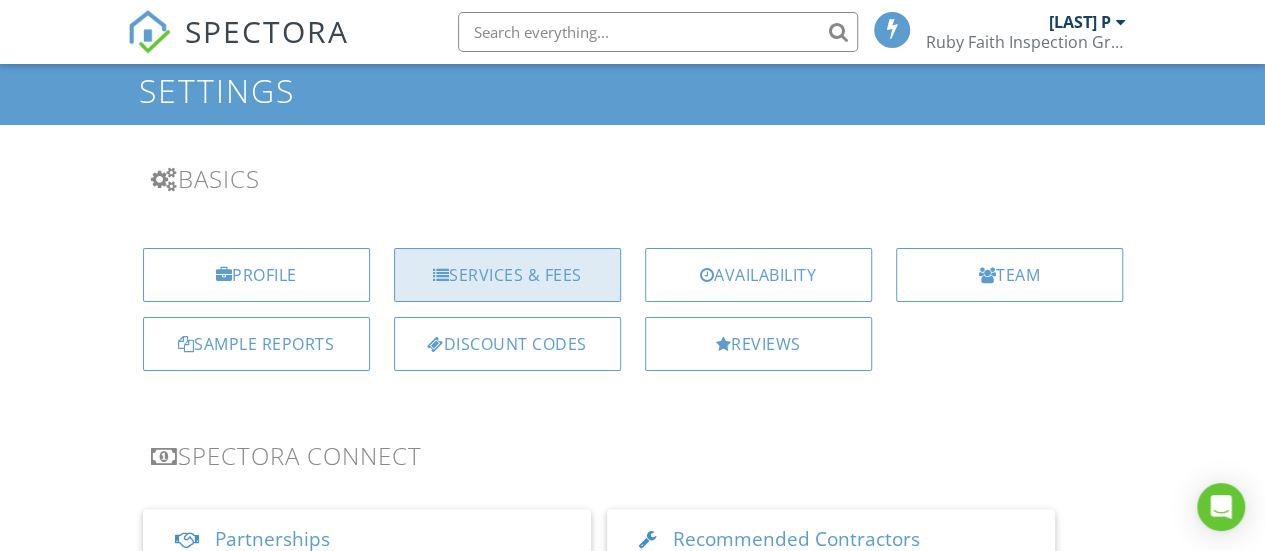 click on "Services & Fees" at bounding box center [507, 275] 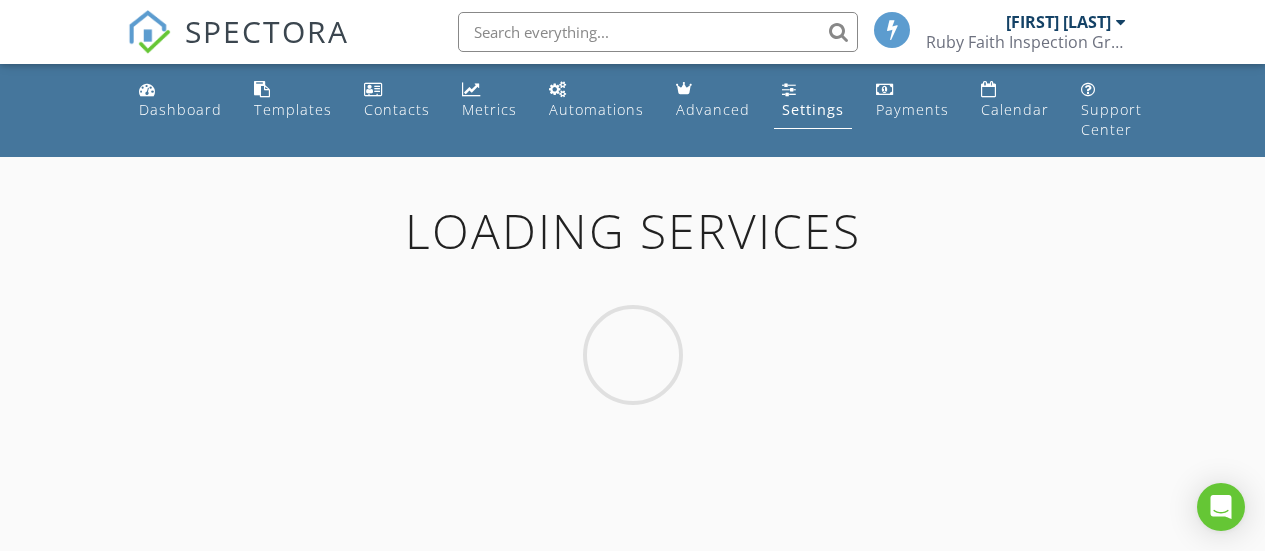 scroll, scrollTop: 0, scrollLeft: 0, axis: both 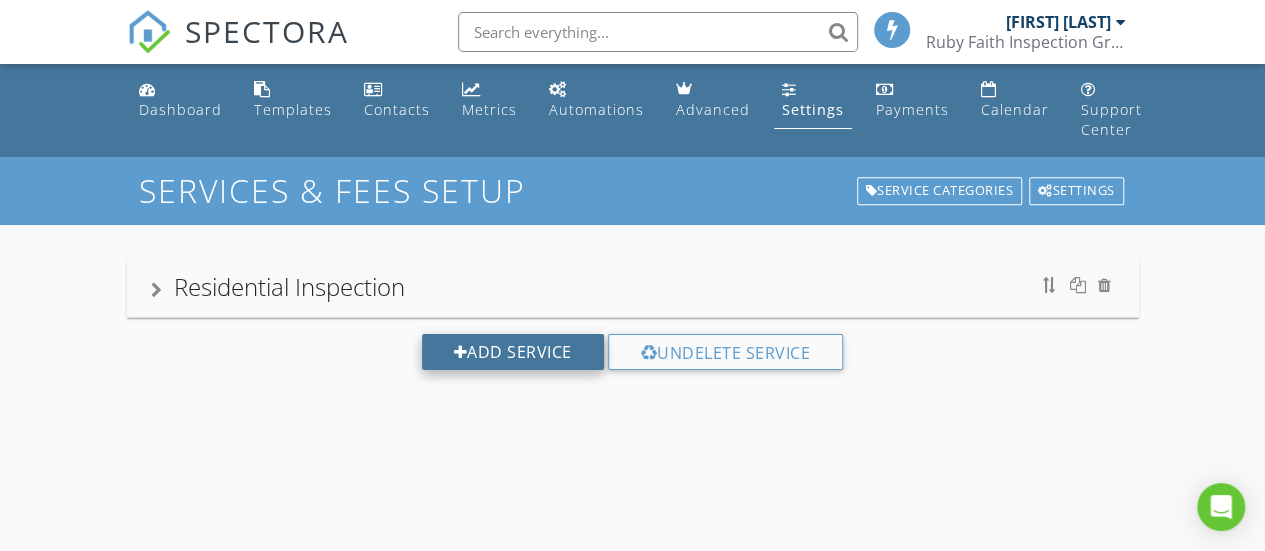 click on "Add Service" at bounding box center [513, 352] 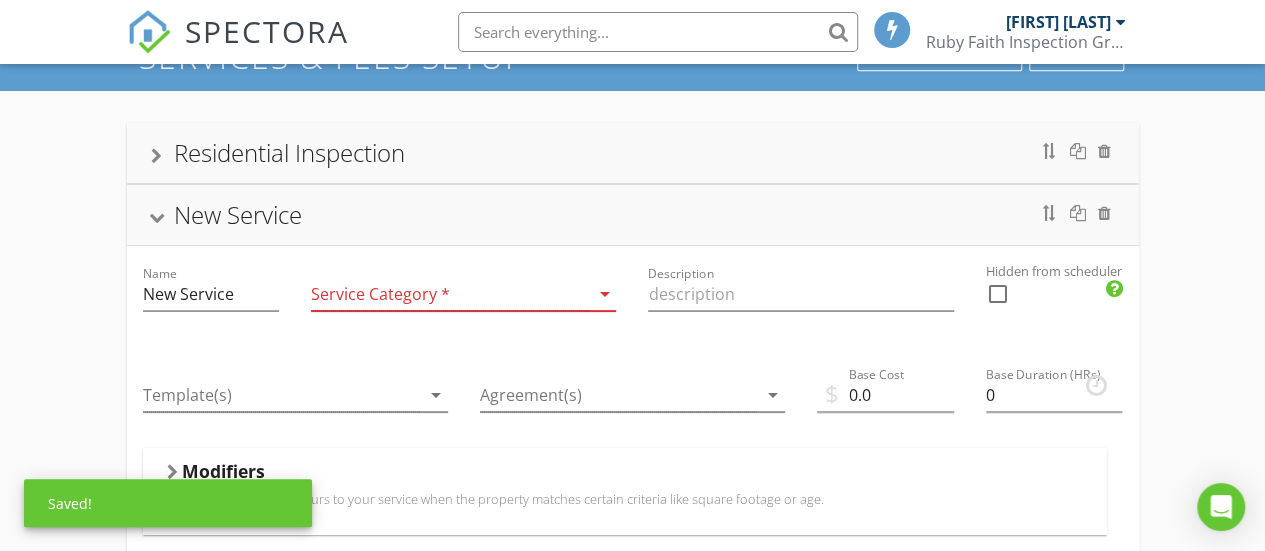 scroll, scrollTop: 300, scrollLeft: 0, axis: vertical 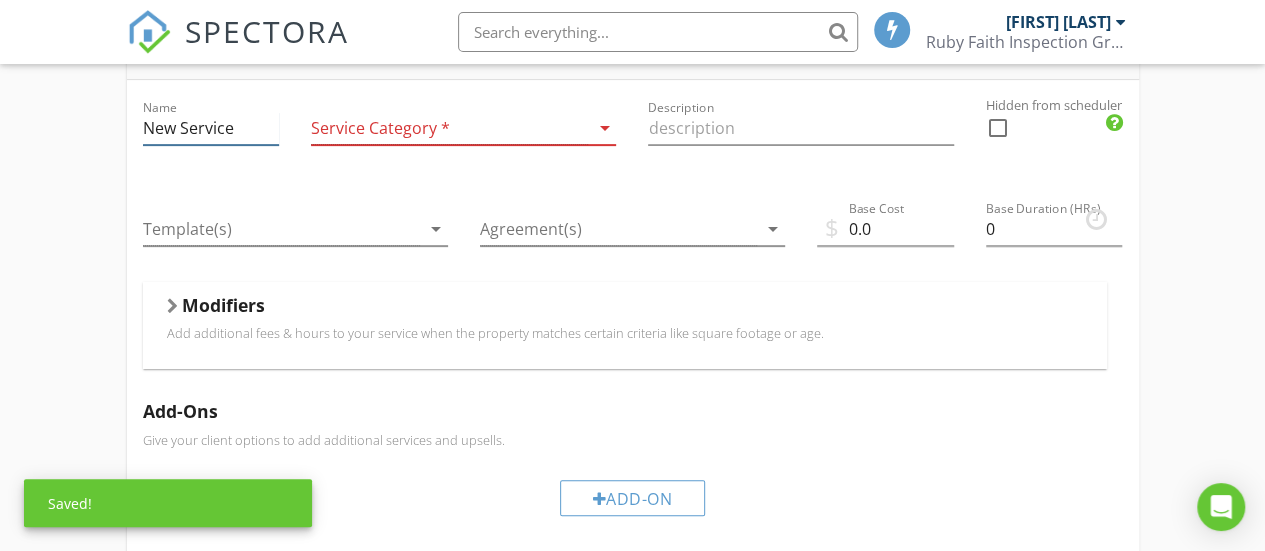 click on "New Service" at bounding box center (211, 128) 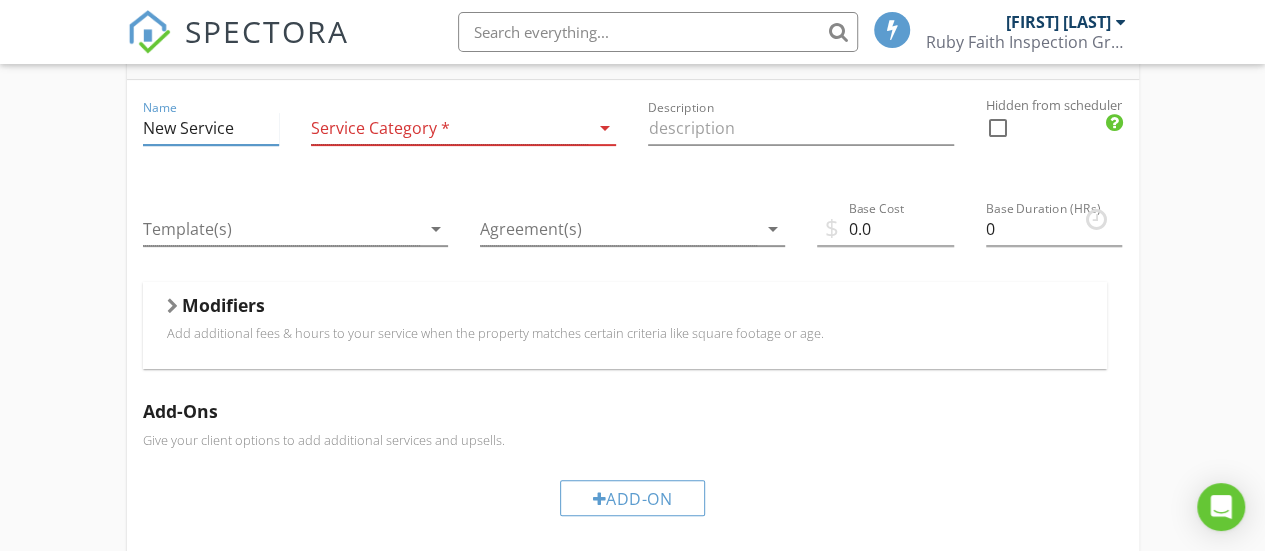 drag, startPoint x: 240, startPoint y: 123, endPoint x: 116, endPoint y: 123, distance: 124 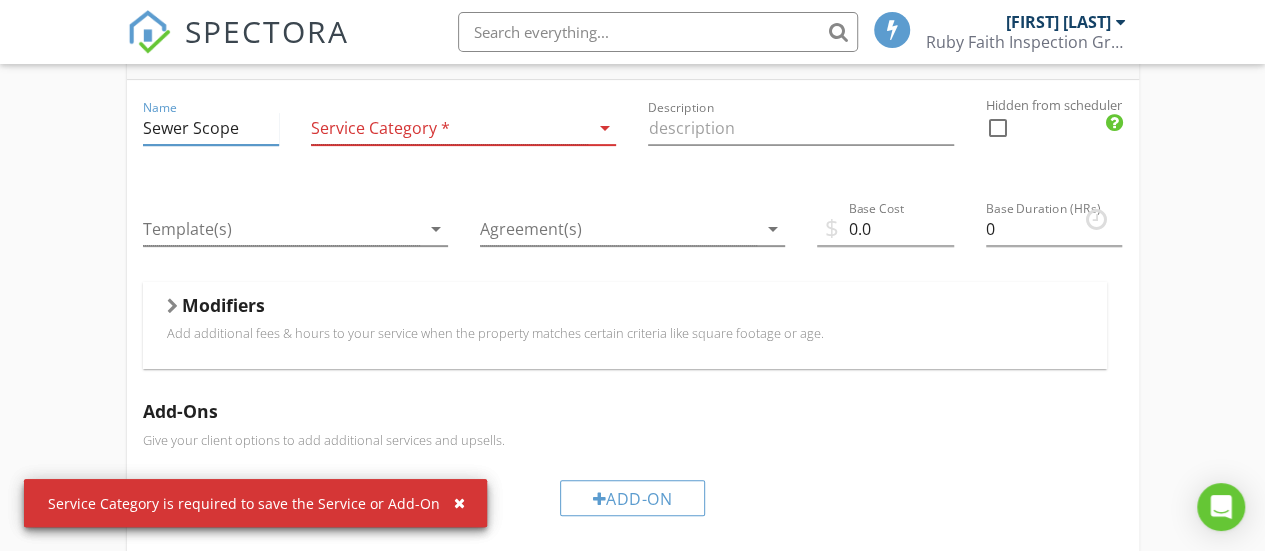 type on "Sewer Scope" 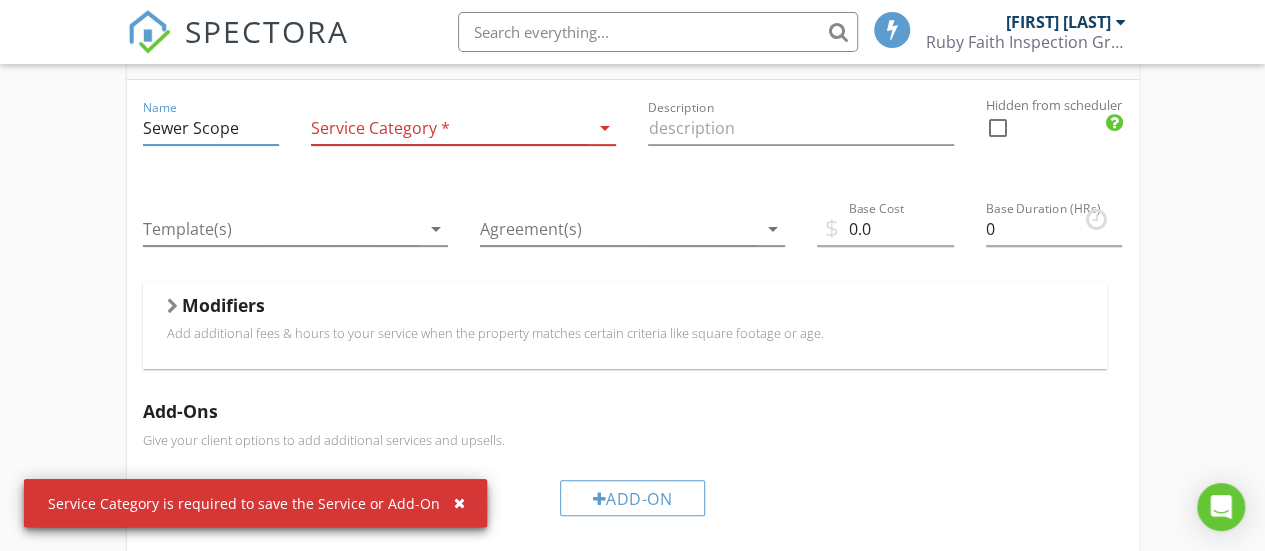 click at bounding box center (449, 128) 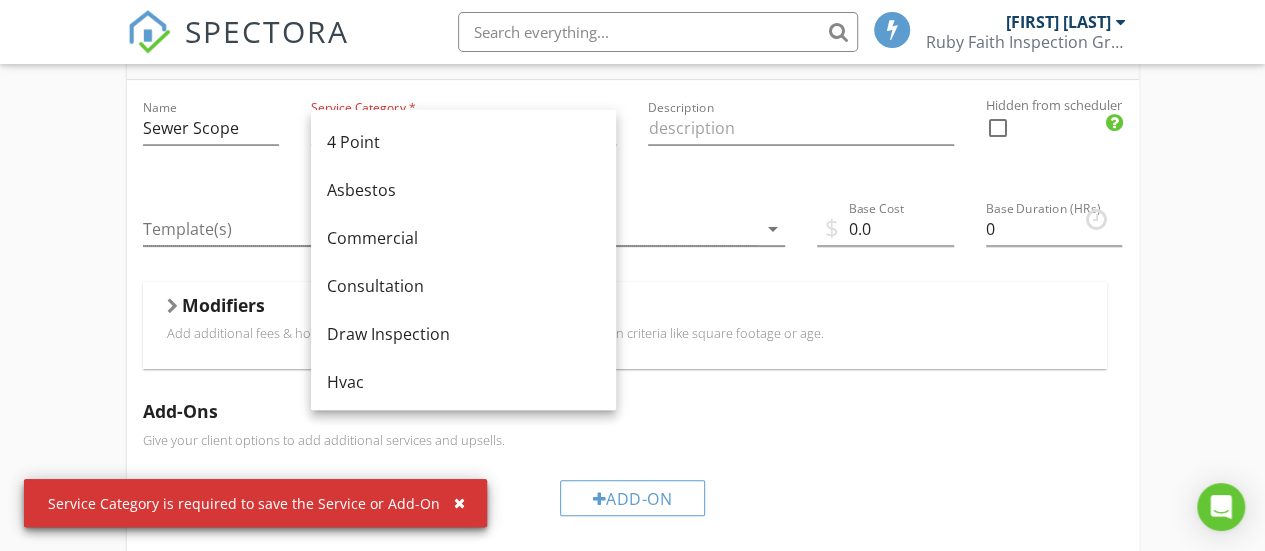 click on "Description" at bounding box center [800, 130] 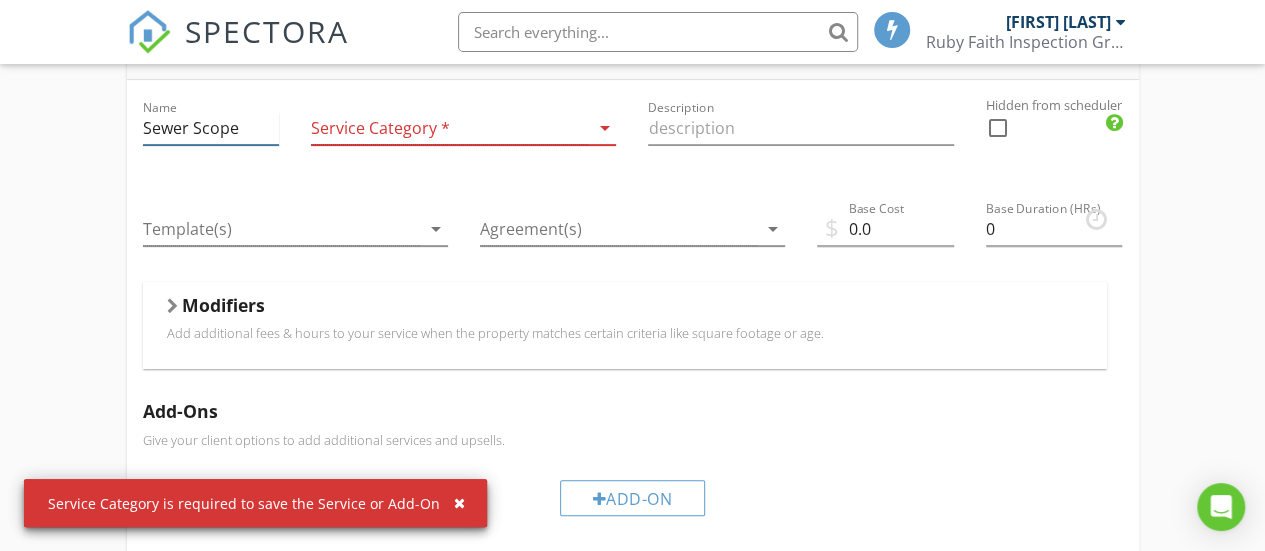 click on "Sewer Scope" at bounding box center (211, 128) 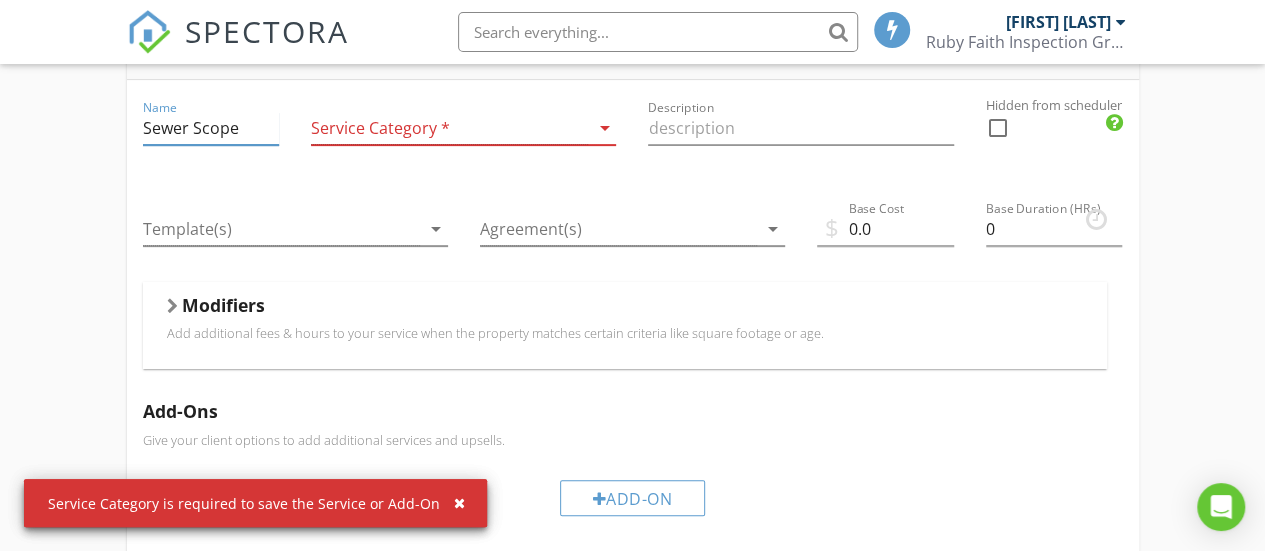 click on "Sewer Scope" at bounding box center (211, 128) 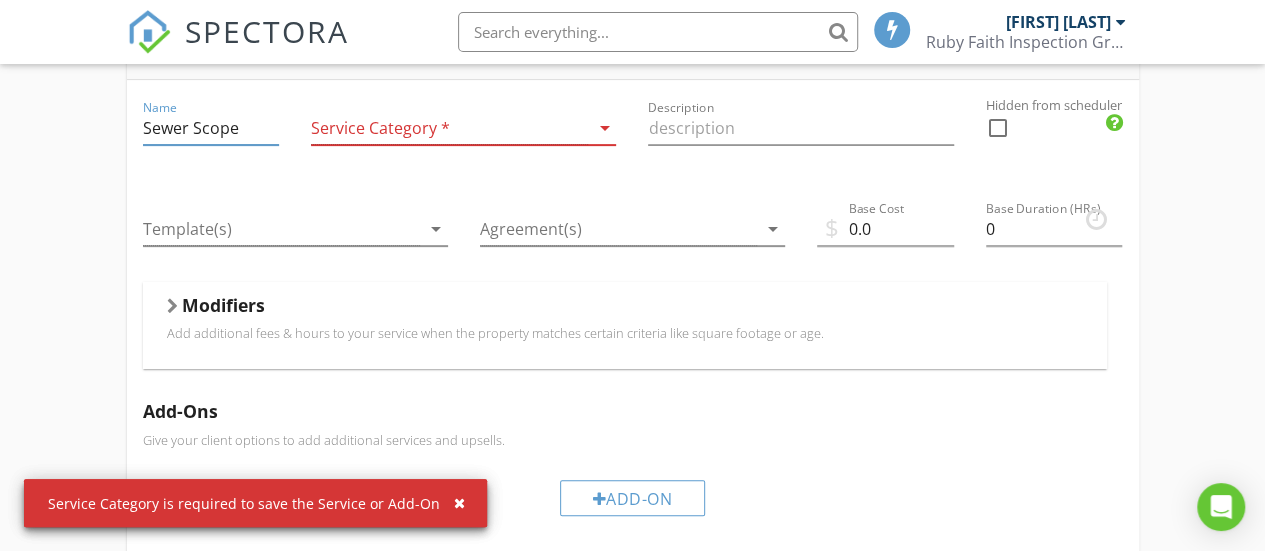 click at bounding box center (449, 128) 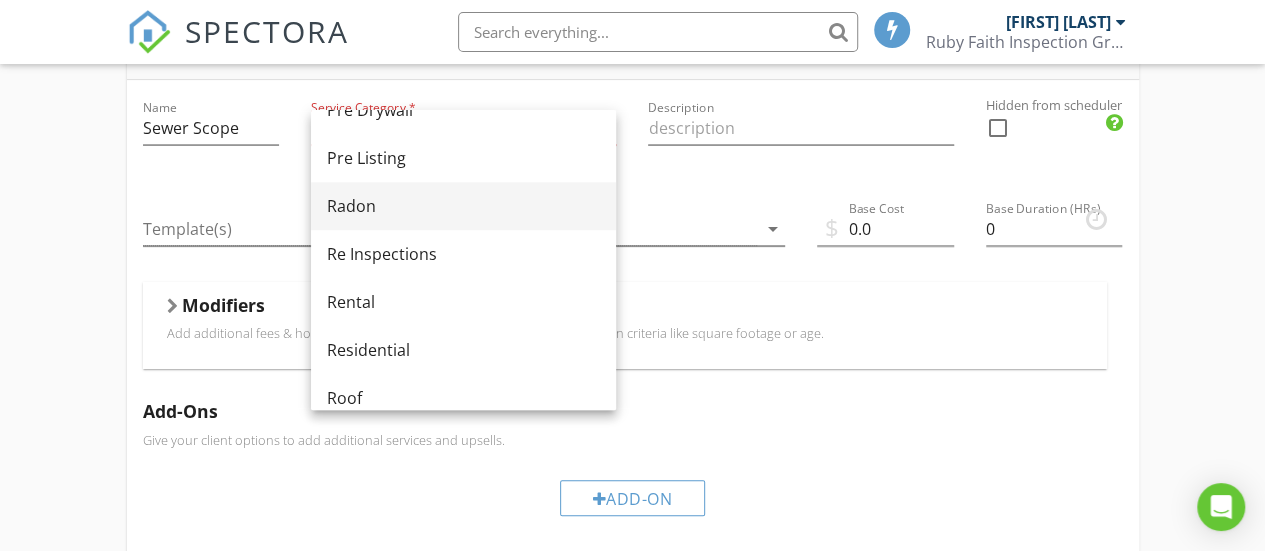 scroll, scrollTop: 900, scrollLeft: 0, axis: vertical 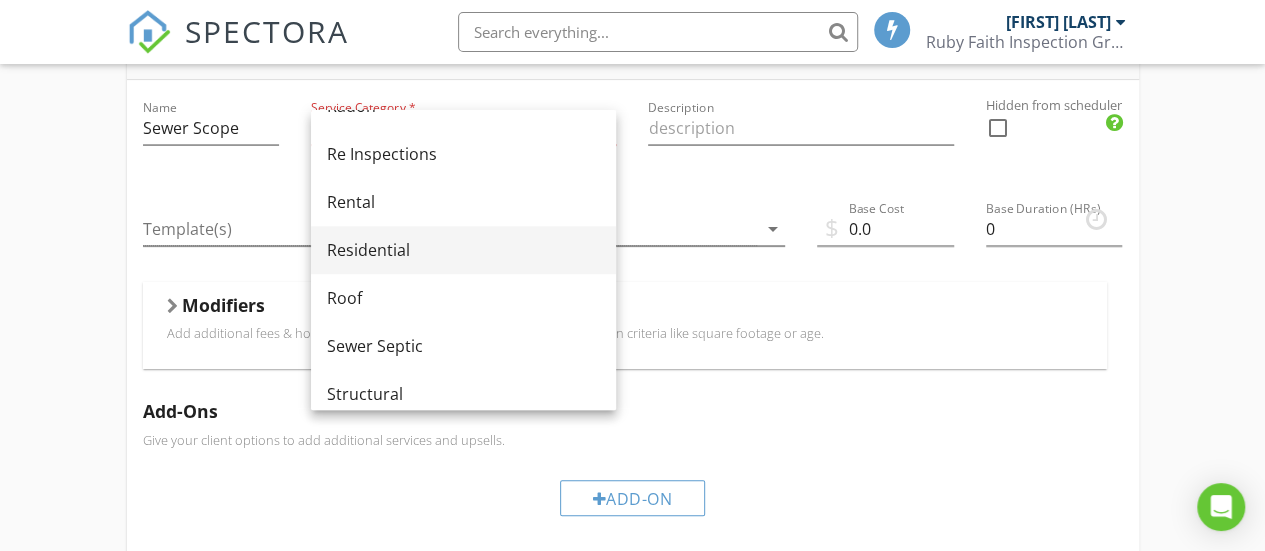click on "Residential" at bounding box center [463, 250] 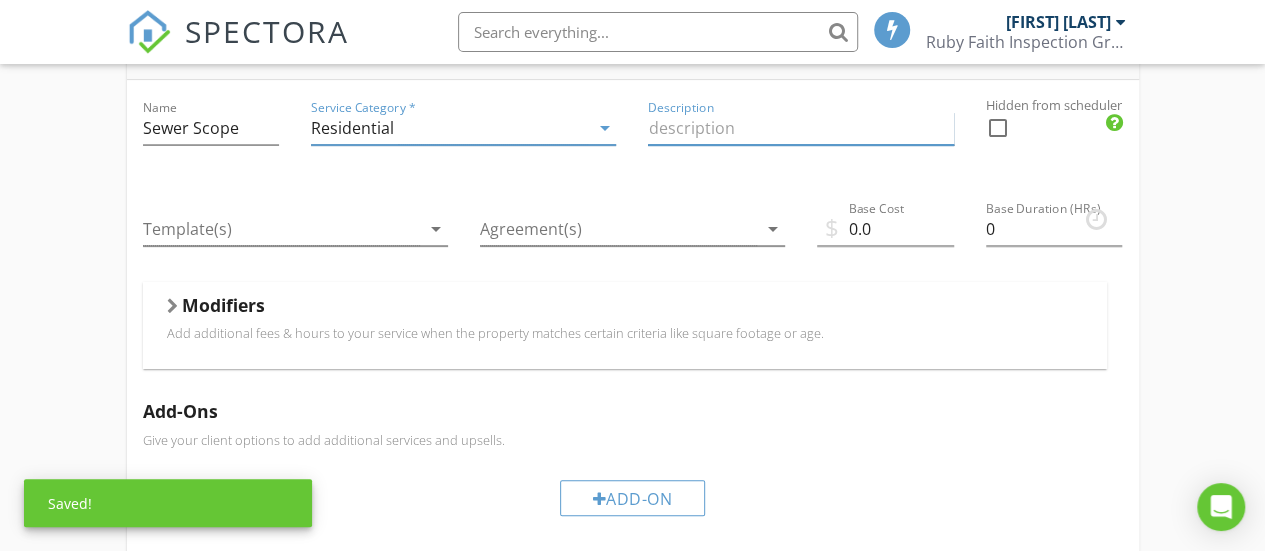 click at bounding box center [800, 128] 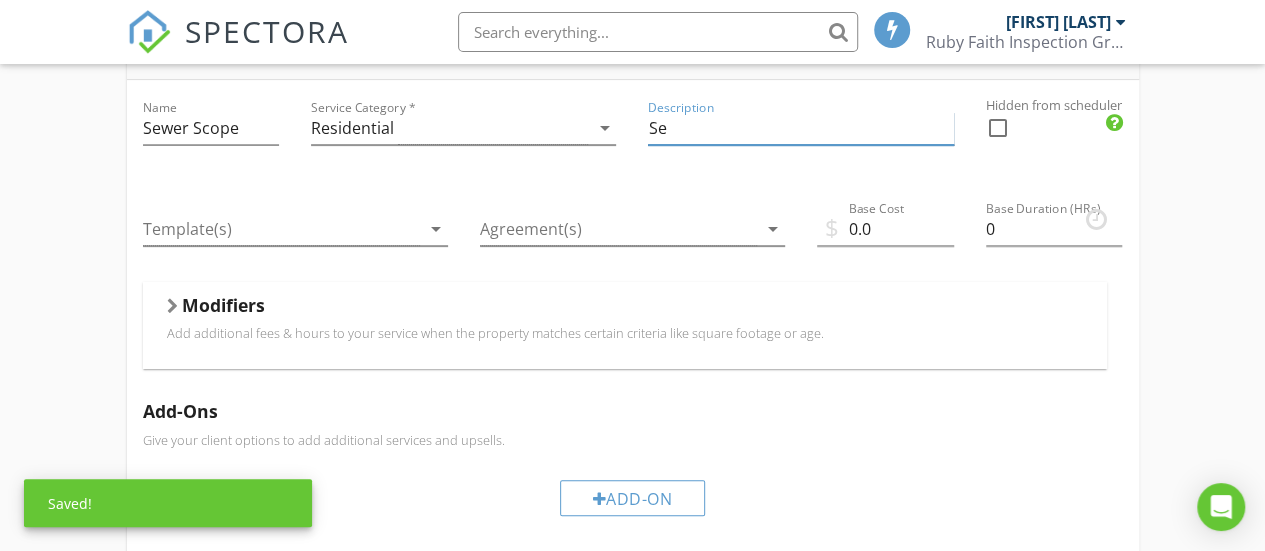 type on "S" 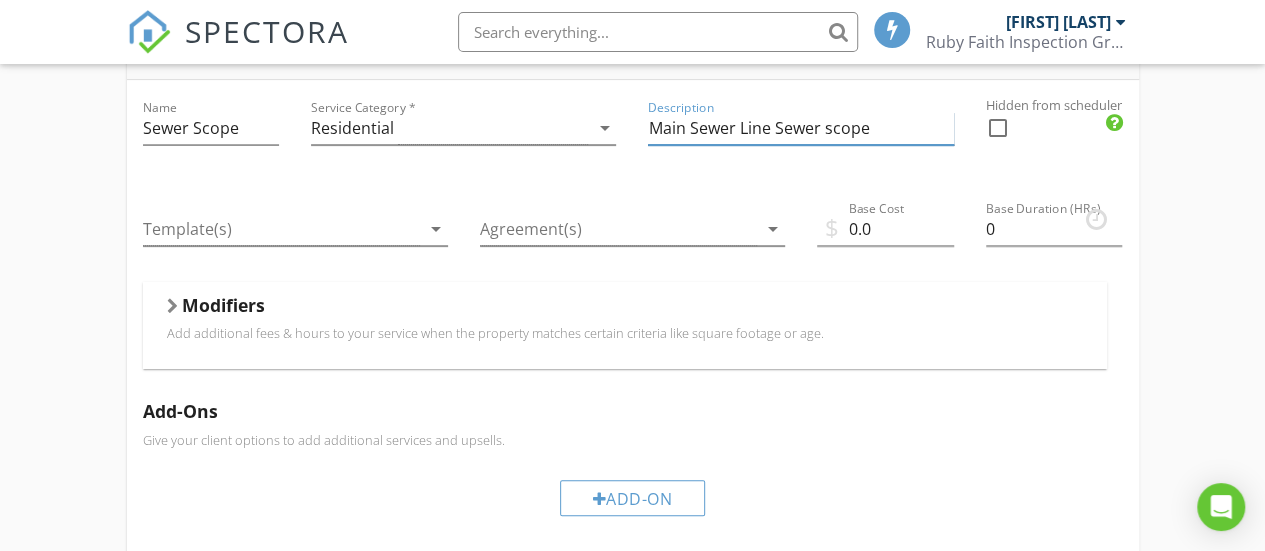 click on "Main Sewer Line Sewer scope" at bounding box center [800, 128] 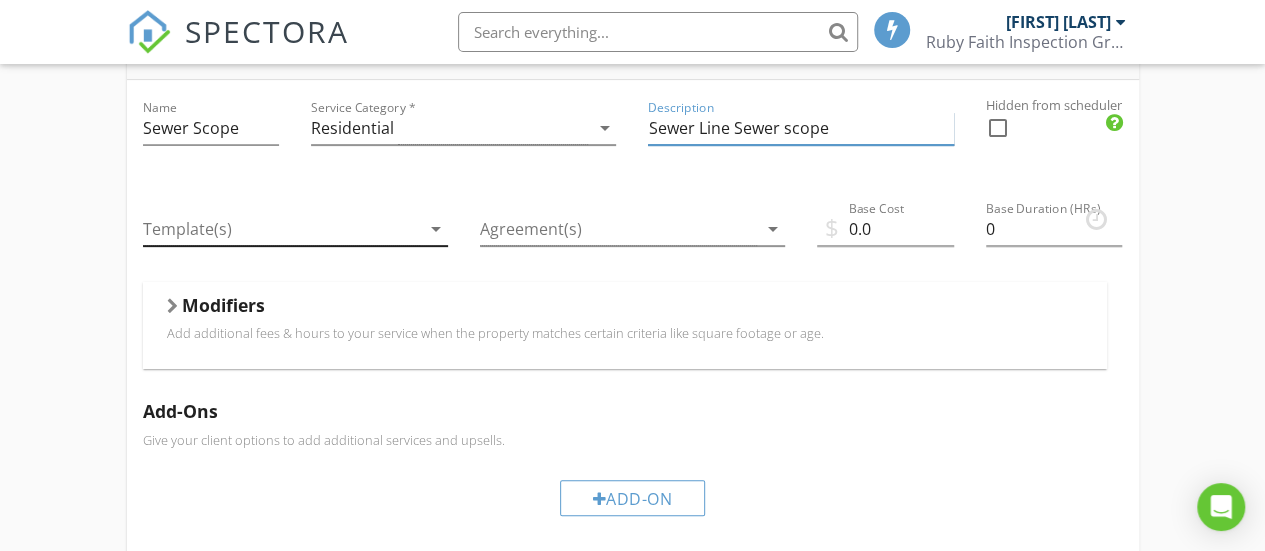 type on "Sewer Line Sewer scope" 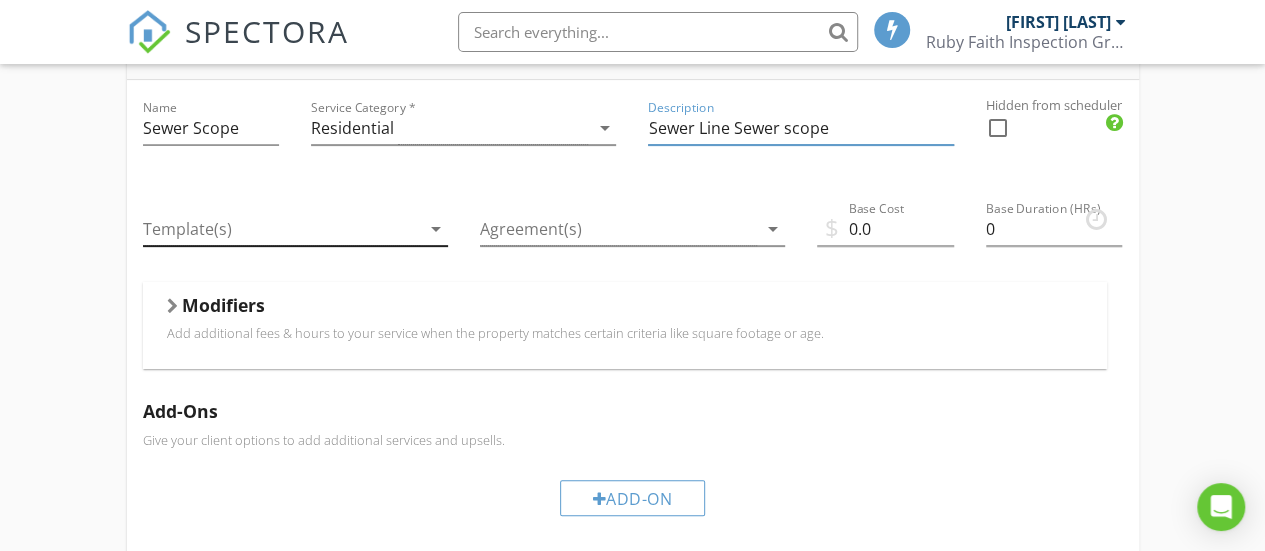 click at bounding box center [281, 229] 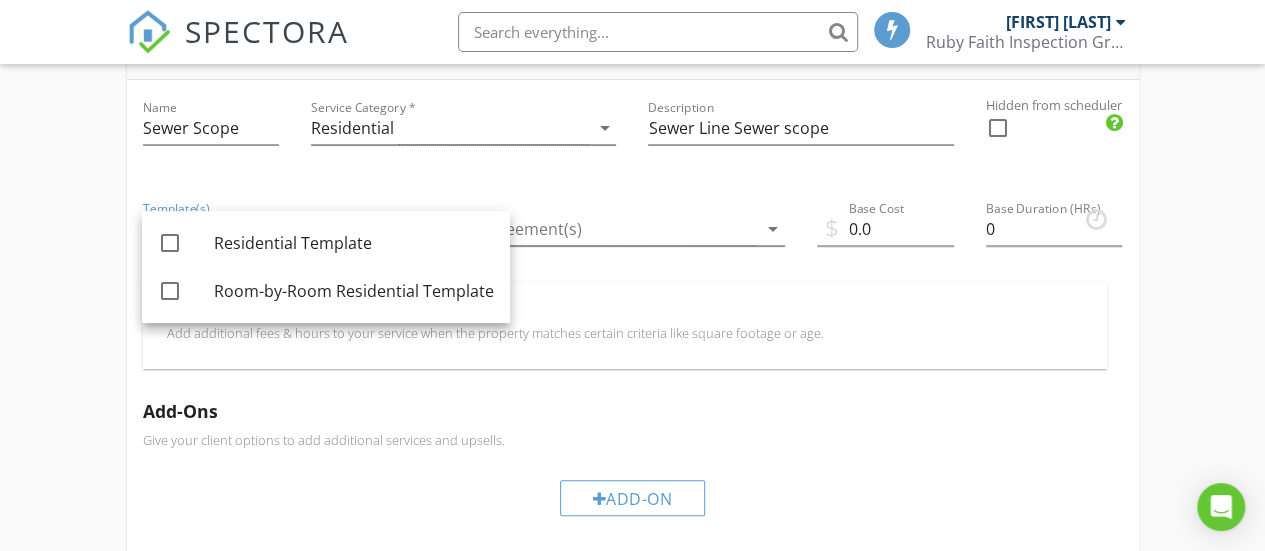 click on "Modifiers
Add additional fees & hours to your service when the
property matches certain criteria like square footage or age." at bounding box center (625, 325) 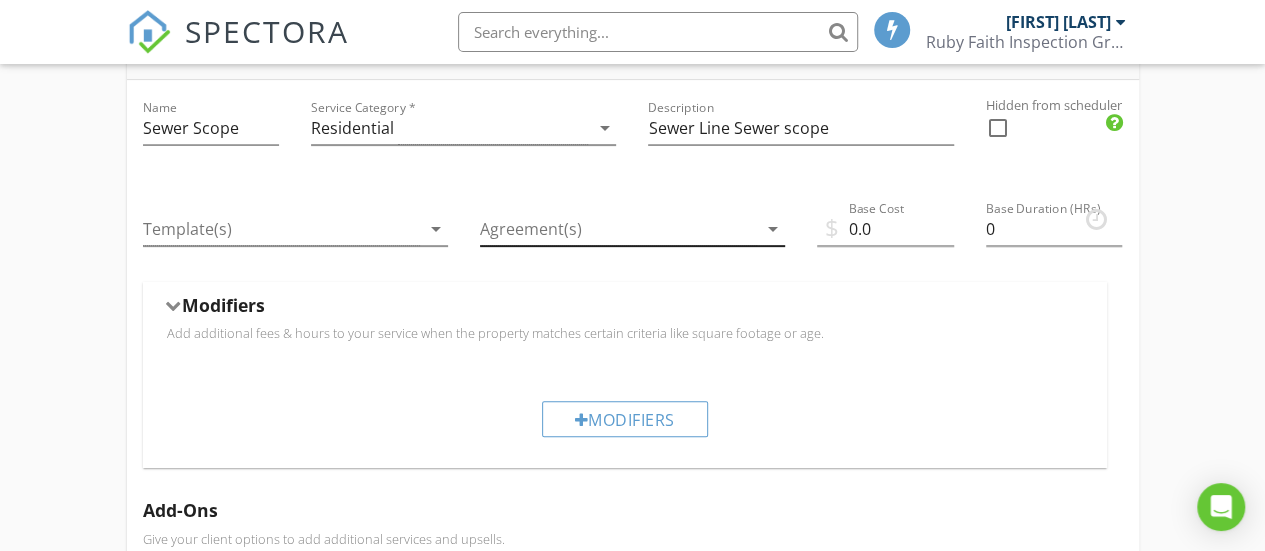 click at bounding box center [618, 229] 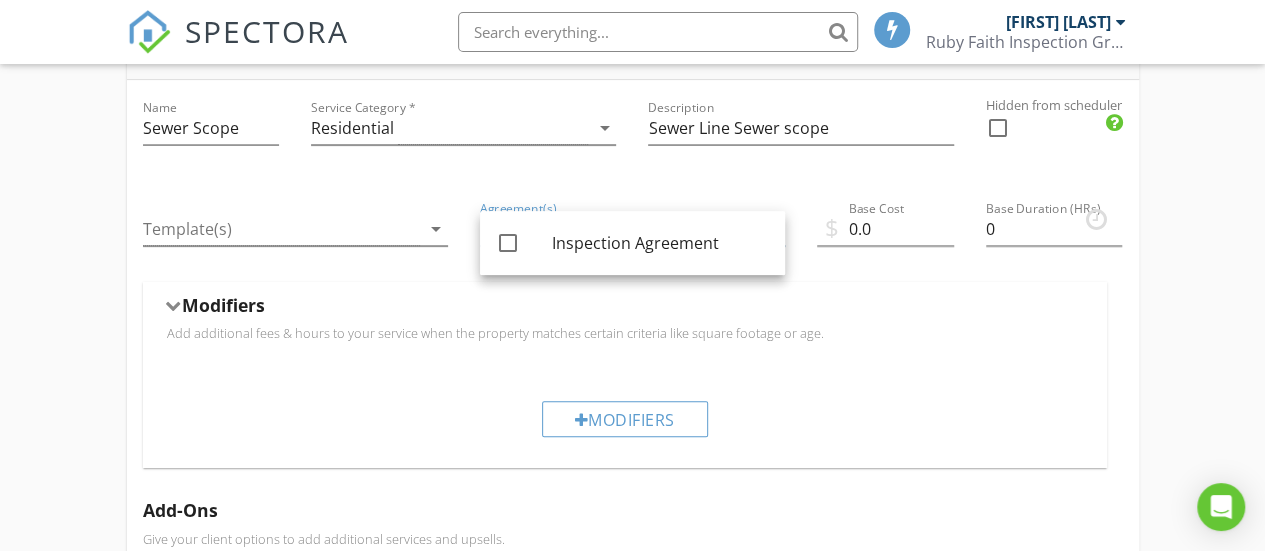click on "Modifiers
Add additional fees & hours to your service when the
property matches certain criteria like square footage or age." at bounding box center [625, 325] 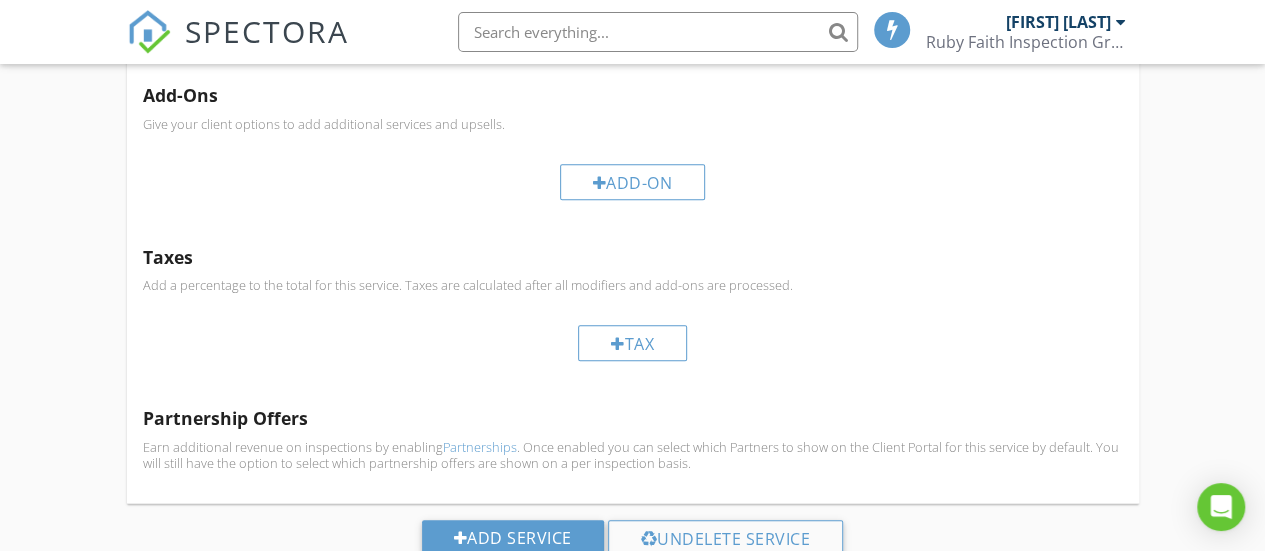 scroll, scrollTop: 681, scrollLeft: 0, axis: vertical 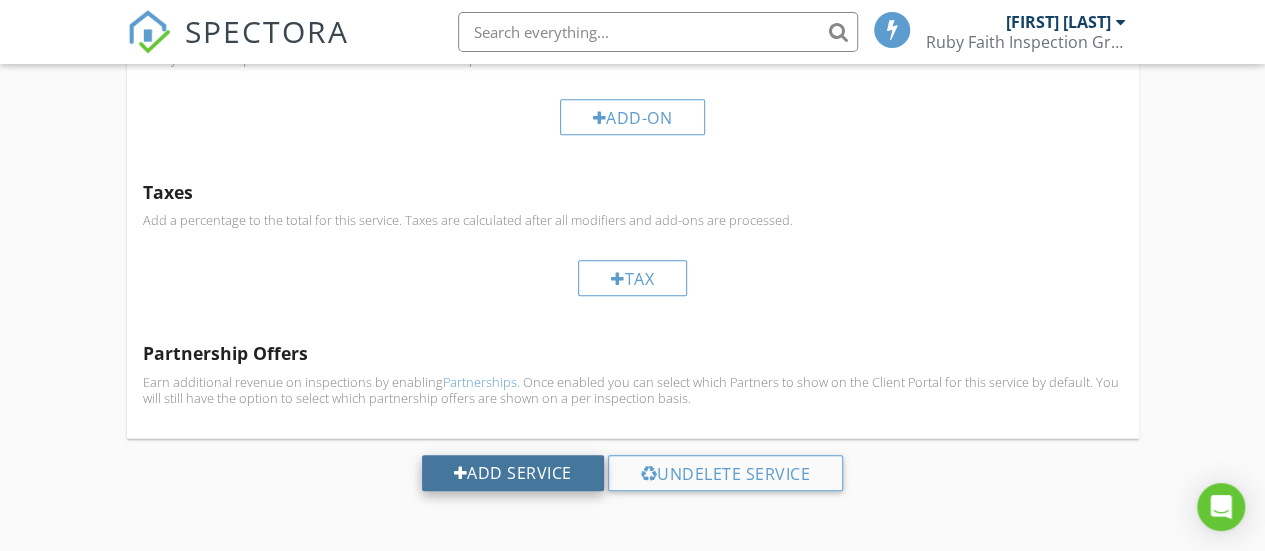 click on "Add Service" at bounding box center (513, 473) 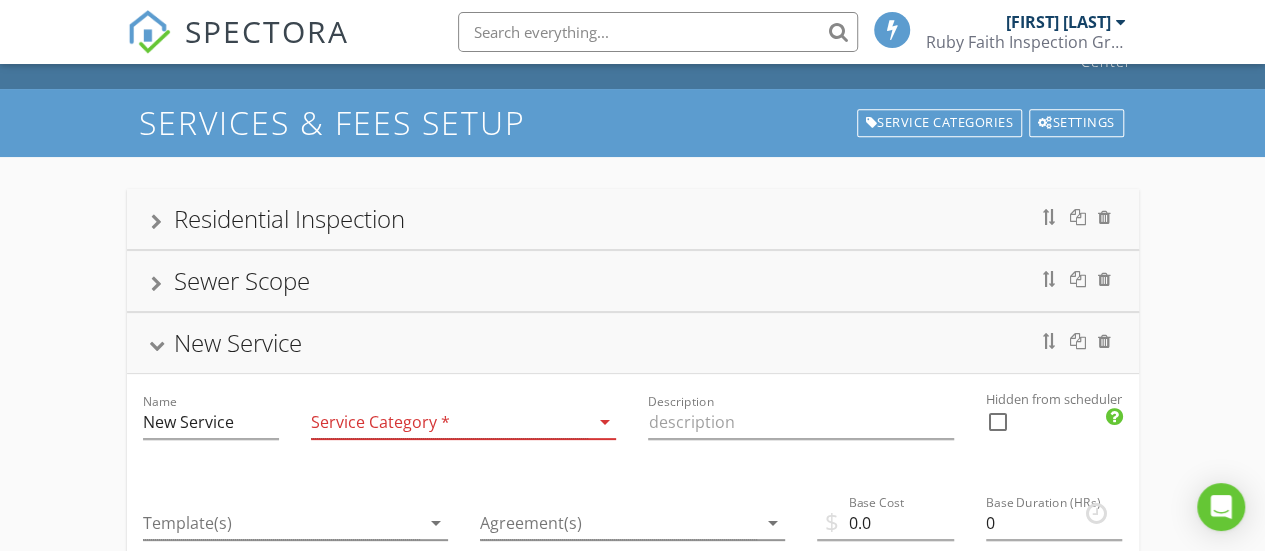 scroll, scrollTop: 100, scrollLeft: 0, axis: vertical 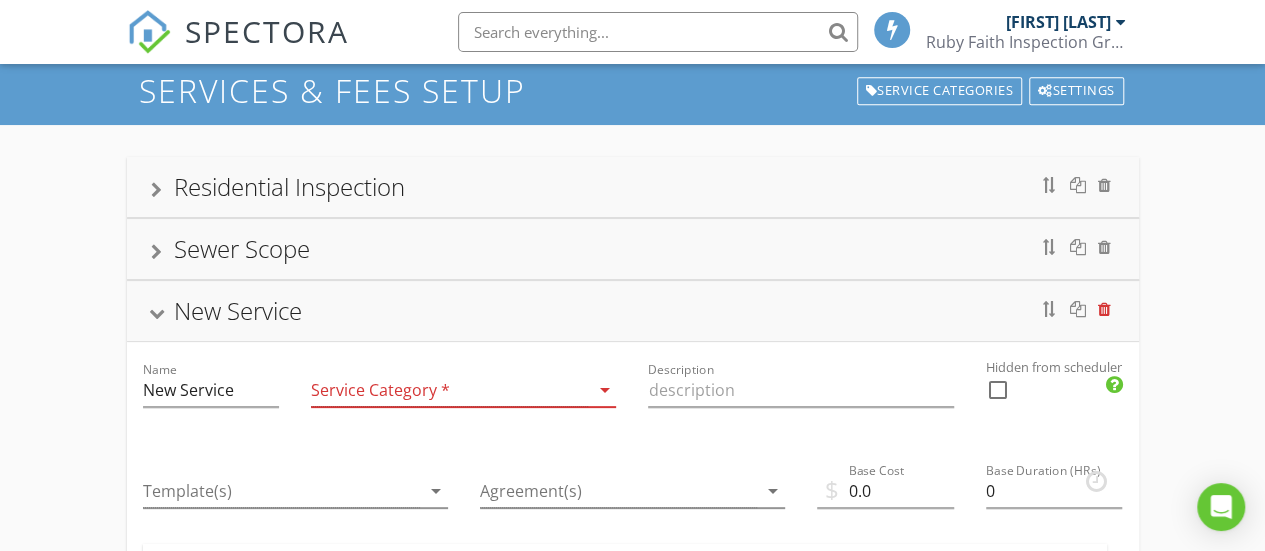 click at bounding box center (1104, 309) 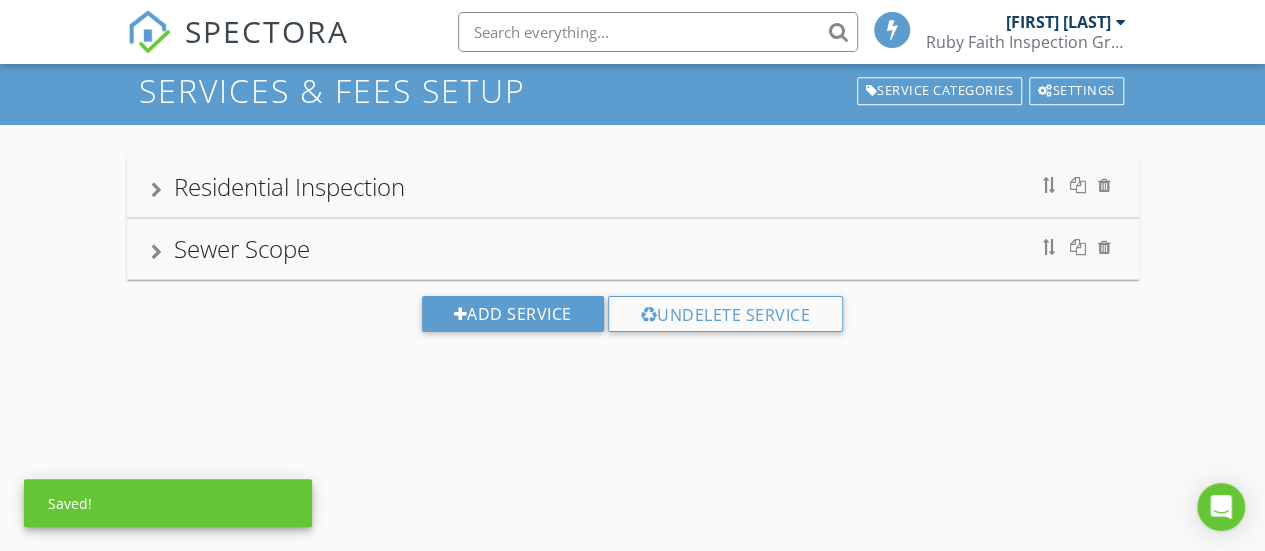 click on "Sewer Scope" at bounding box center [633, 249] 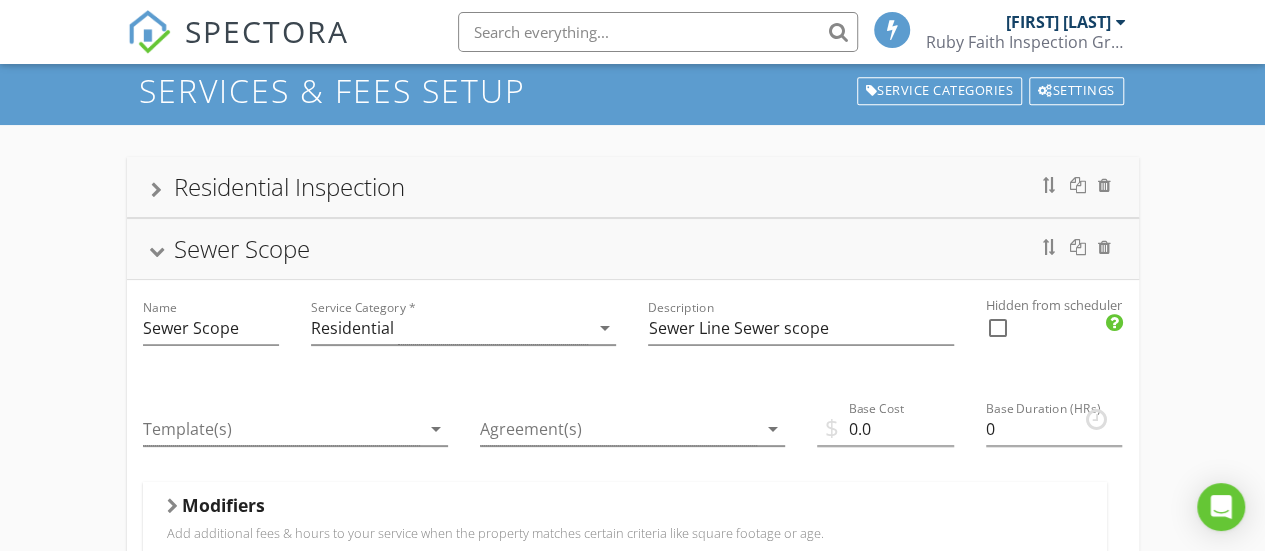 click on "Residential Inspection         Sewer Scope   Name Sewer Scope   Service Category * Residential arrow_drop_down   Description Sewer Line Sewer scope   Hidden from scheduler   check_box_outline_blank     Template(s) arrow_drop_down   Agreement(s) arrow_drop_down   $   Base Cost 0.0   Base Duration (HRs) 0               Modifiers
Add additional fees & hours to your service when the
property matches certain criteria like square footage or age.
Modifiers
Add-Ons
Give your client options to add additional services and upsells.
Add-On
Taxes
Add a percentage to the total for this service. Taxes are calculated
after all modifiers and add-ons are processed.
Tax
Partnership Offers
Earn additional revenue on inspections by enabling
Partnerships
Add Service" at bounding box center (632, 630) 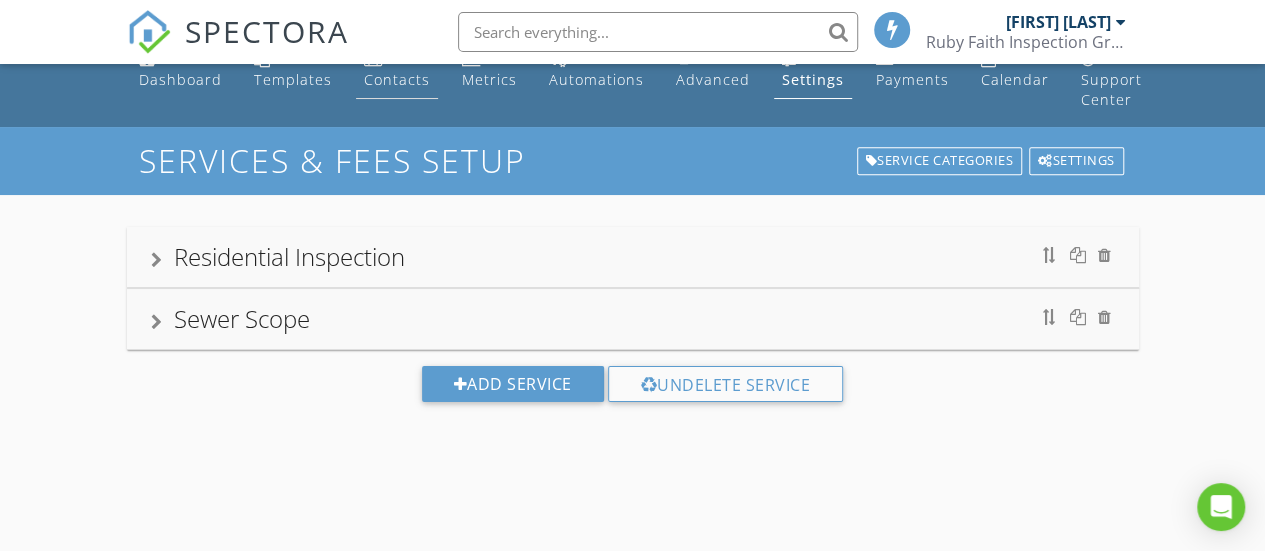scroll, scrollTop: 0, scrollLeft: 0, axis: both 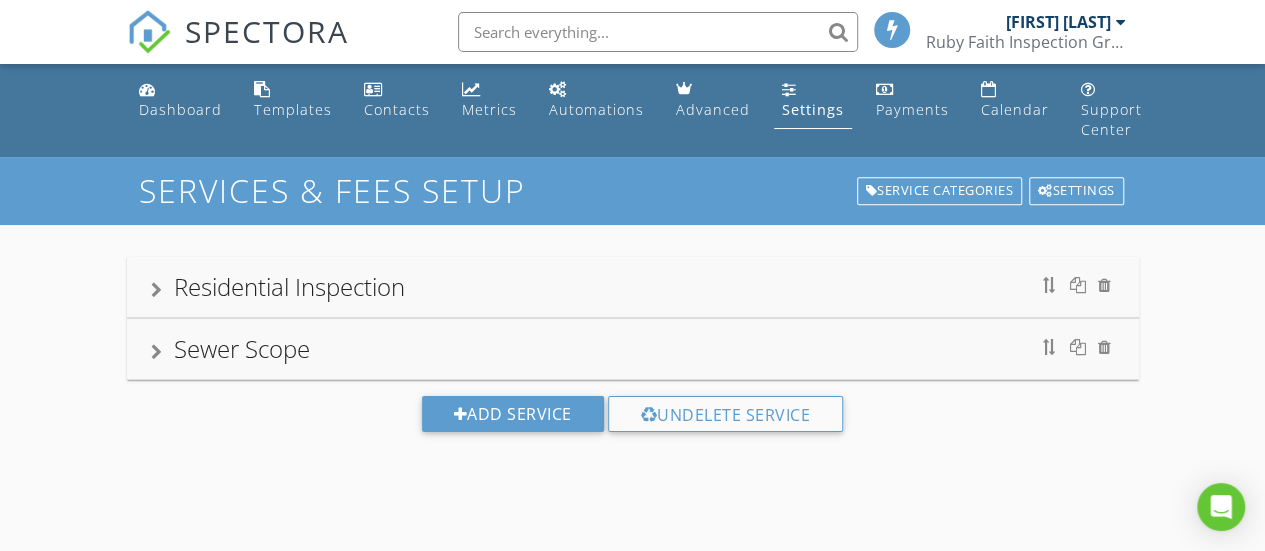 click on "Settings" at bounding box center [813, 109] 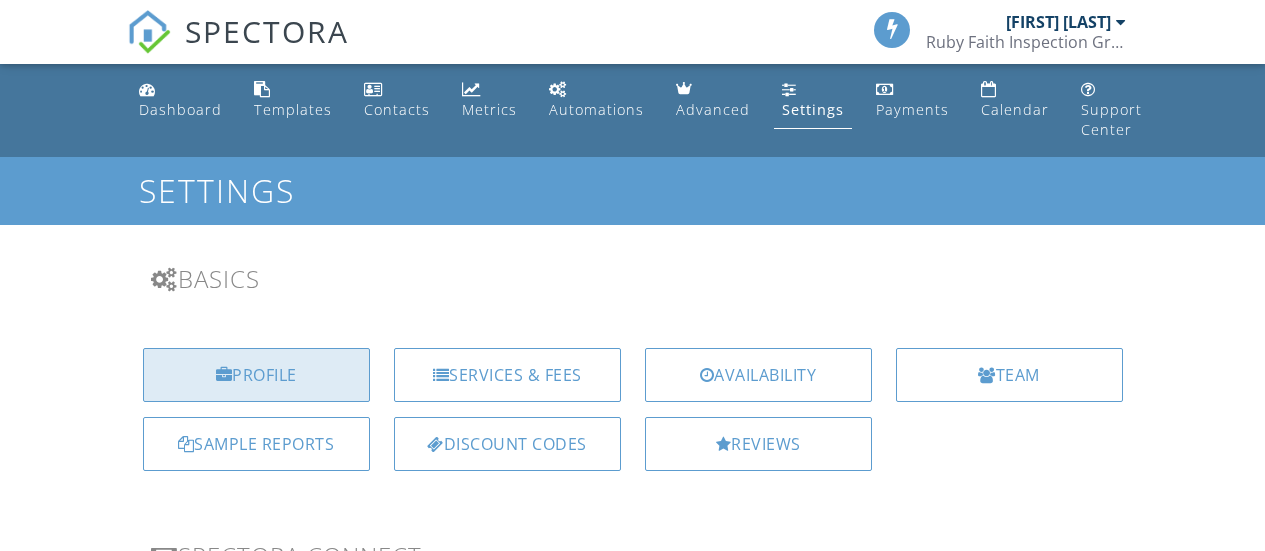 scroll, scrollTop: 200, scrollLeft: 0, axis: vertical 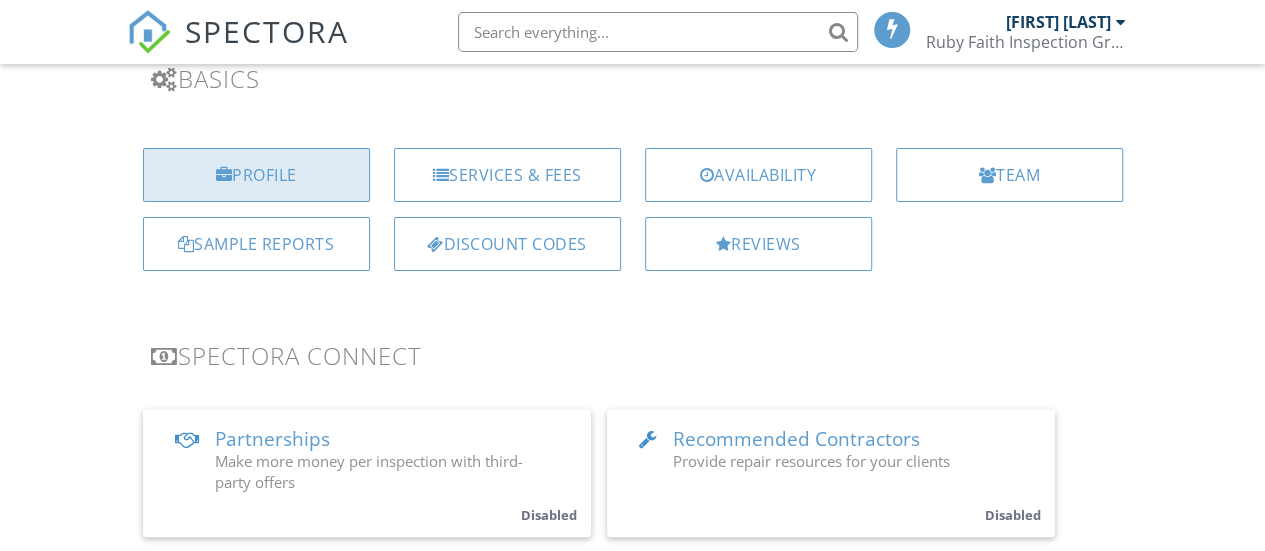 click on "Profile" at bounding box center (256, 175) 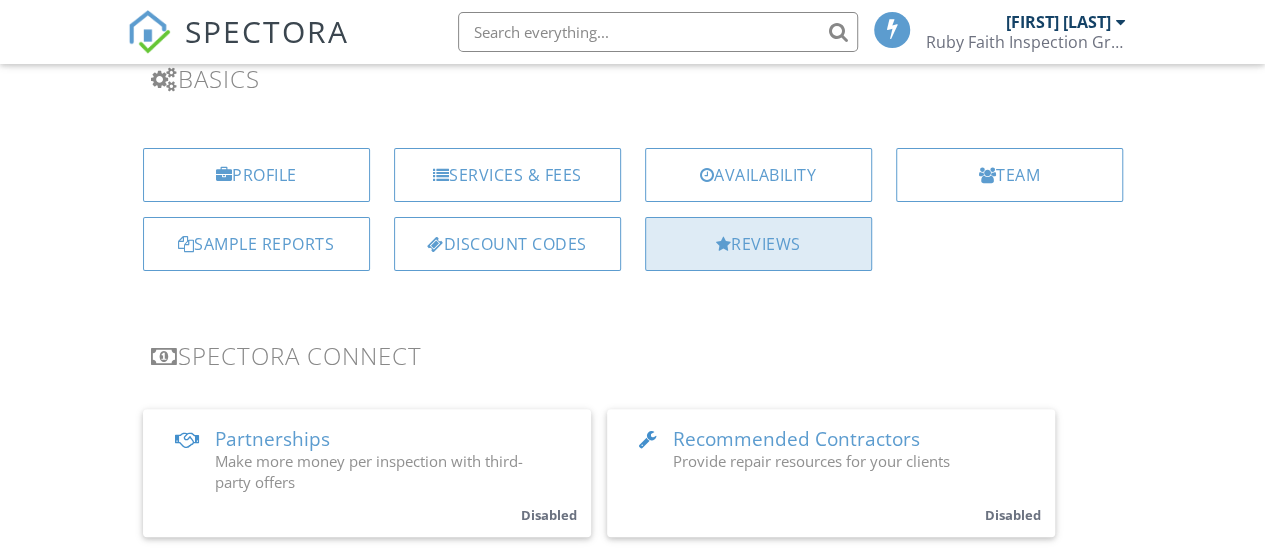 click on "Reviews" at bounding box center [758, 244] 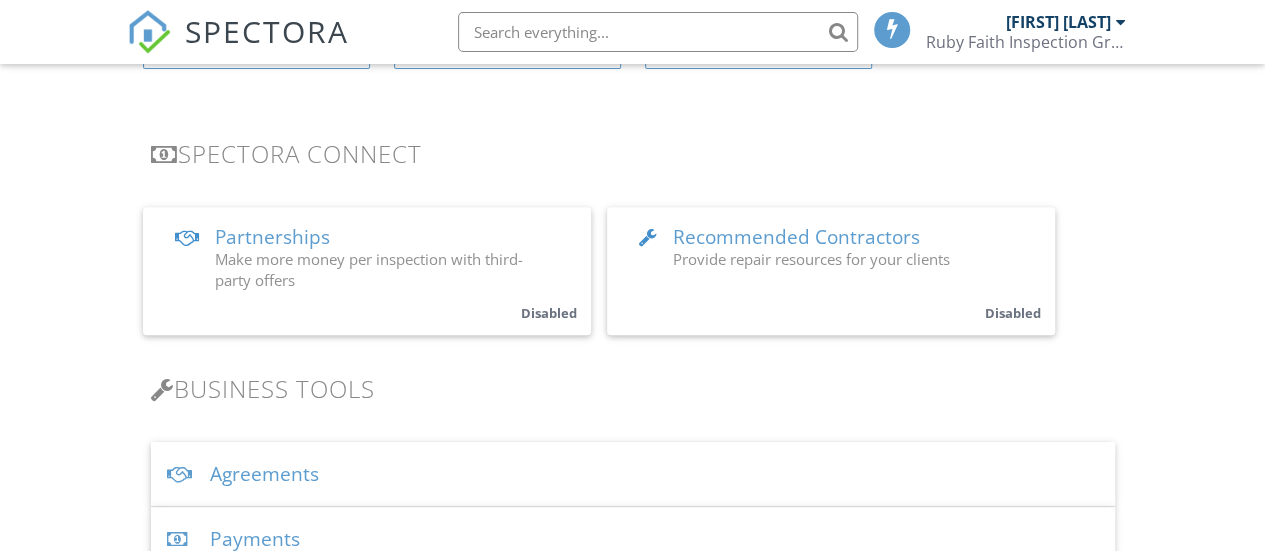 scroll, scrollTop: 500, scrollLeft: 0, axis: vertical 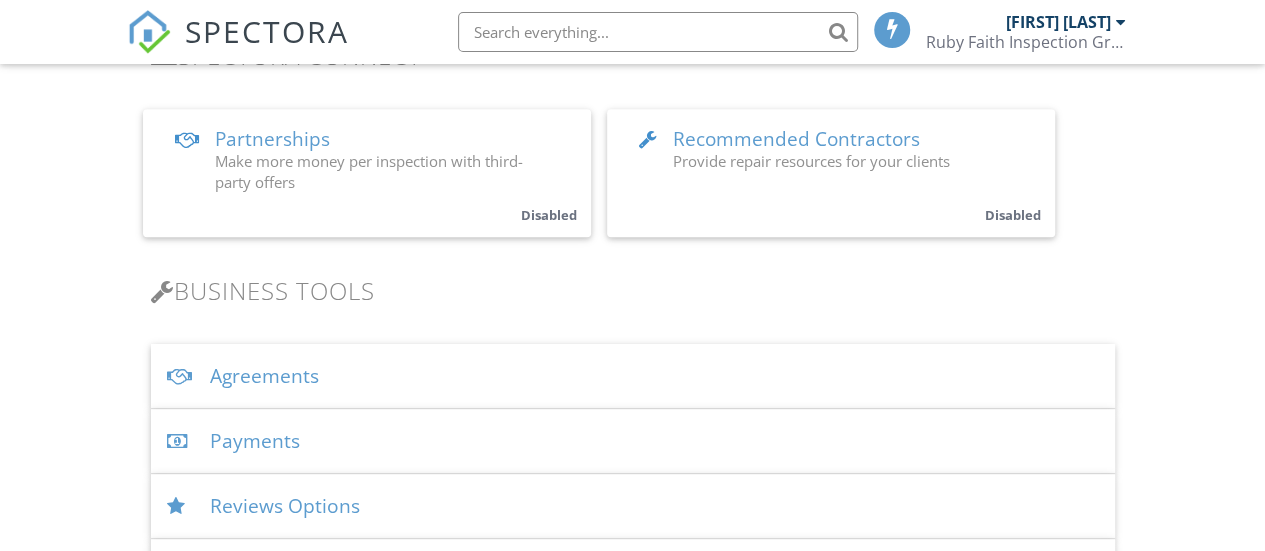 click on "Agreements" at bounding box center (633, 376) 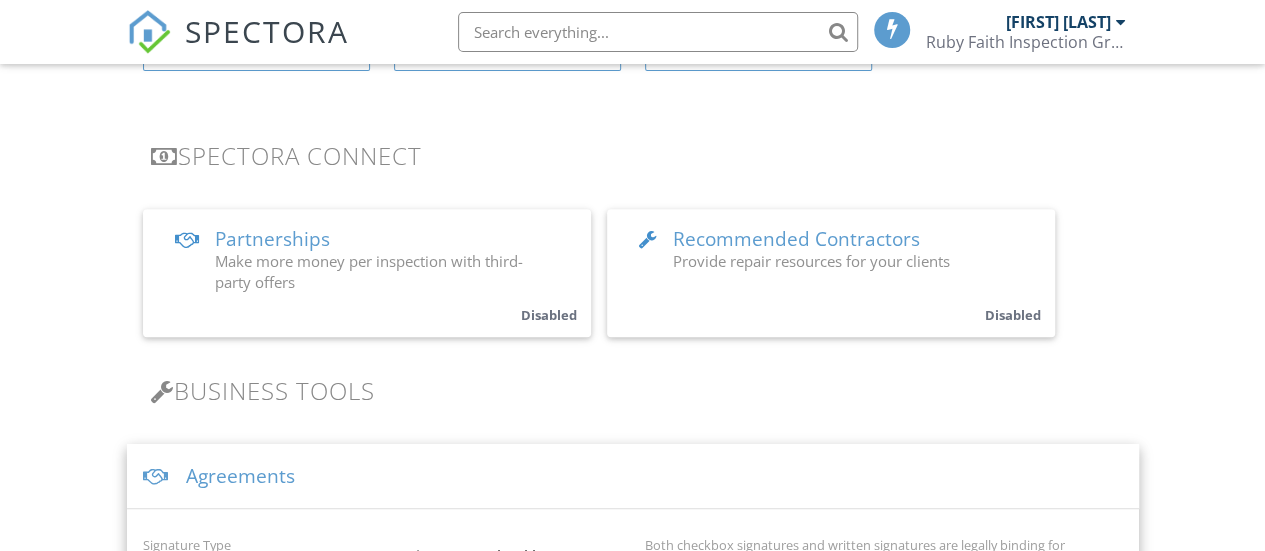 scroll, scrollTop: 400, scrollLeft: 0, axis: vertical 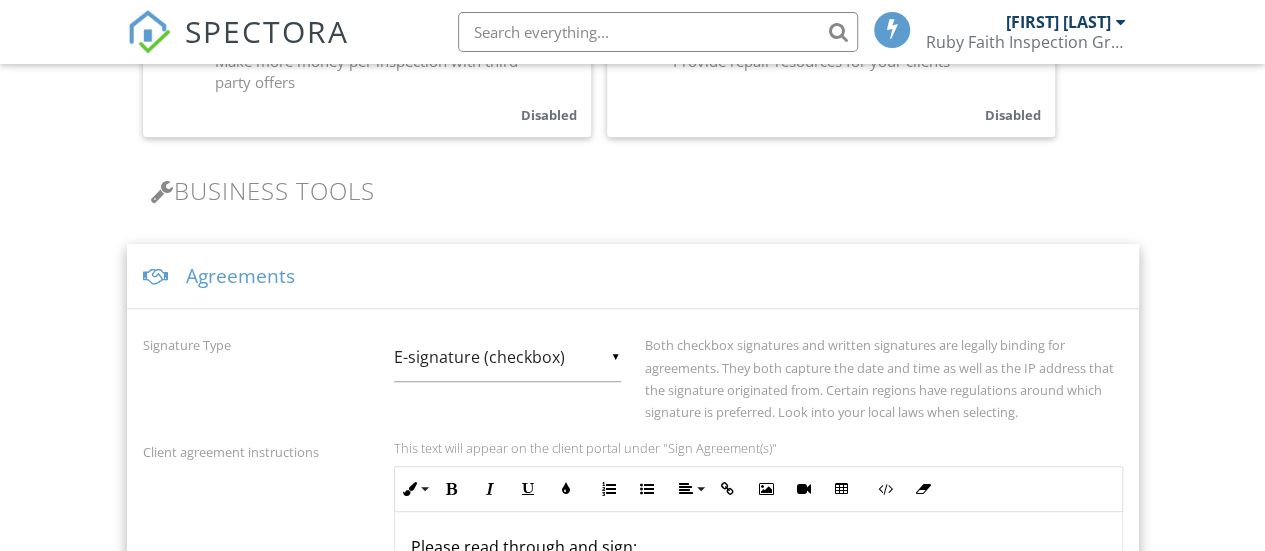 click on "Agreements" at bounding box center (633, 276) 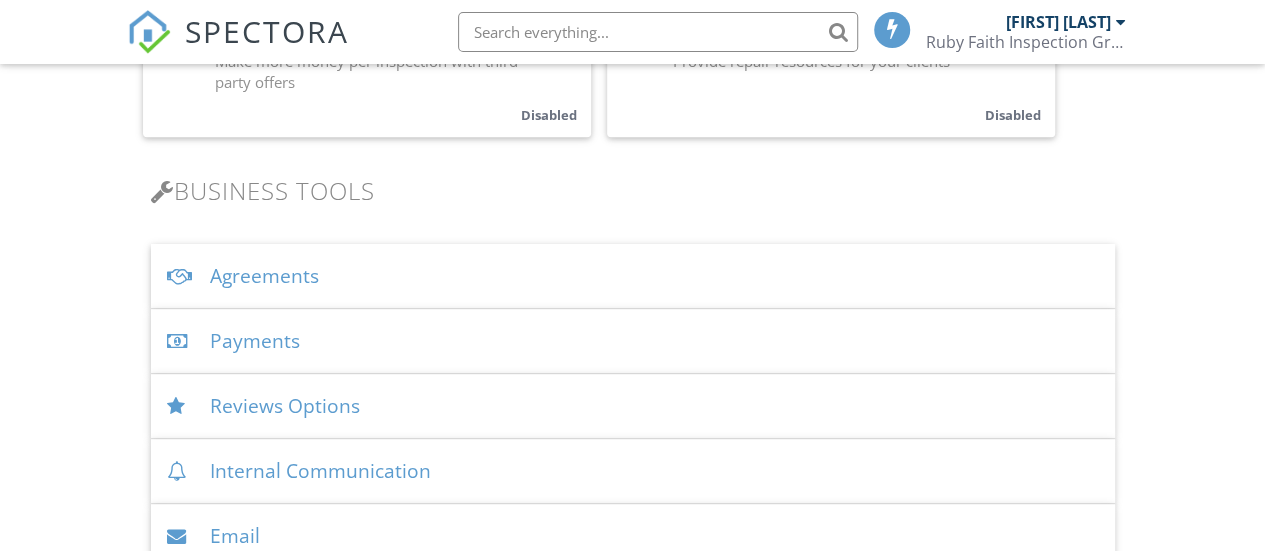 click on "Payments" at bounding box center [633, 341] 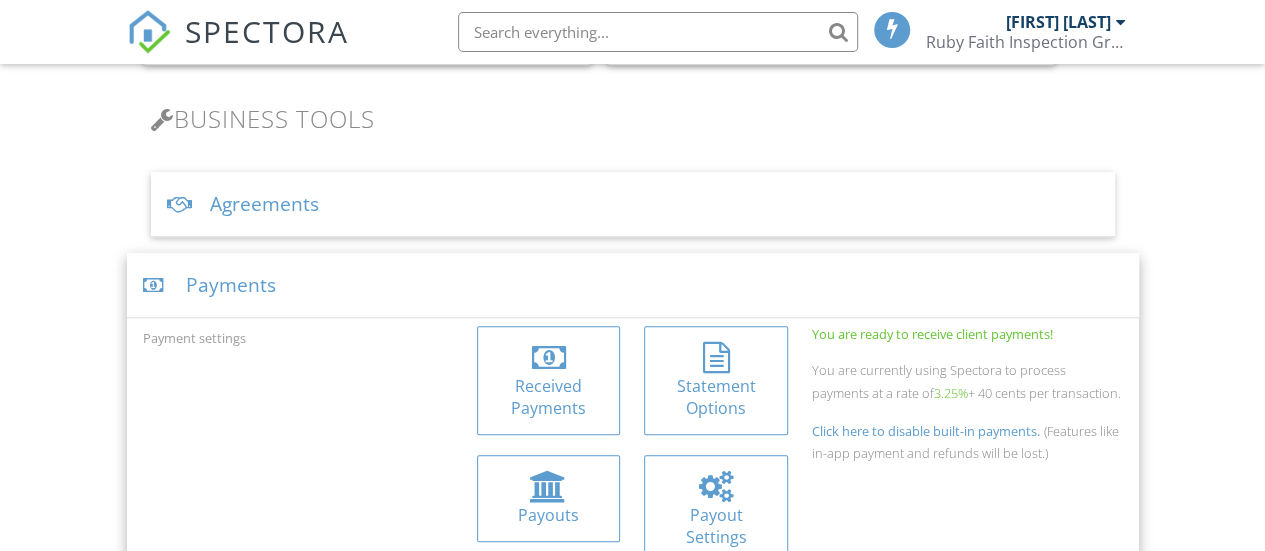scroll, scrollTop: 600, scrollLeft: 0, axis: vertical 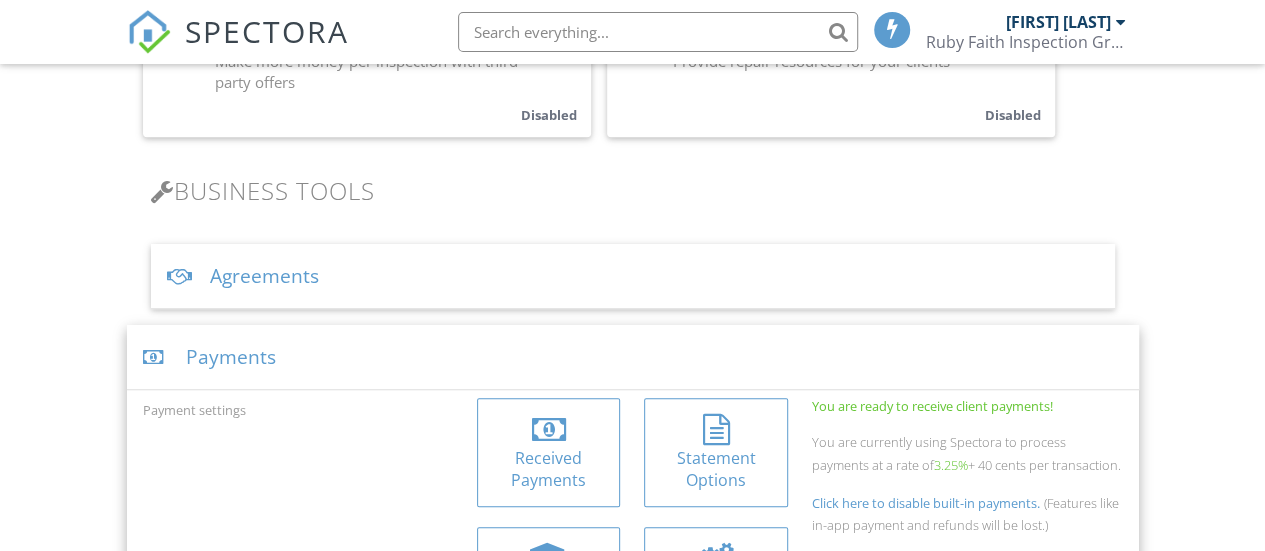 click on "Payments" at bounding box center (633, 357) 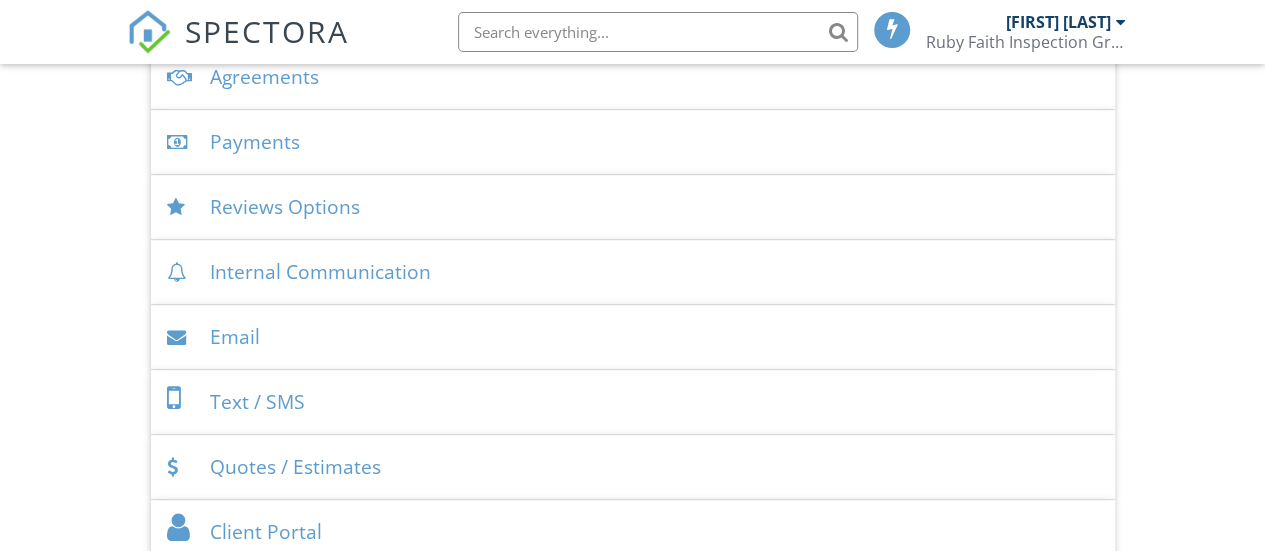 scroll, scrollTop: 800, scrollLeft: 0, axis: vertical 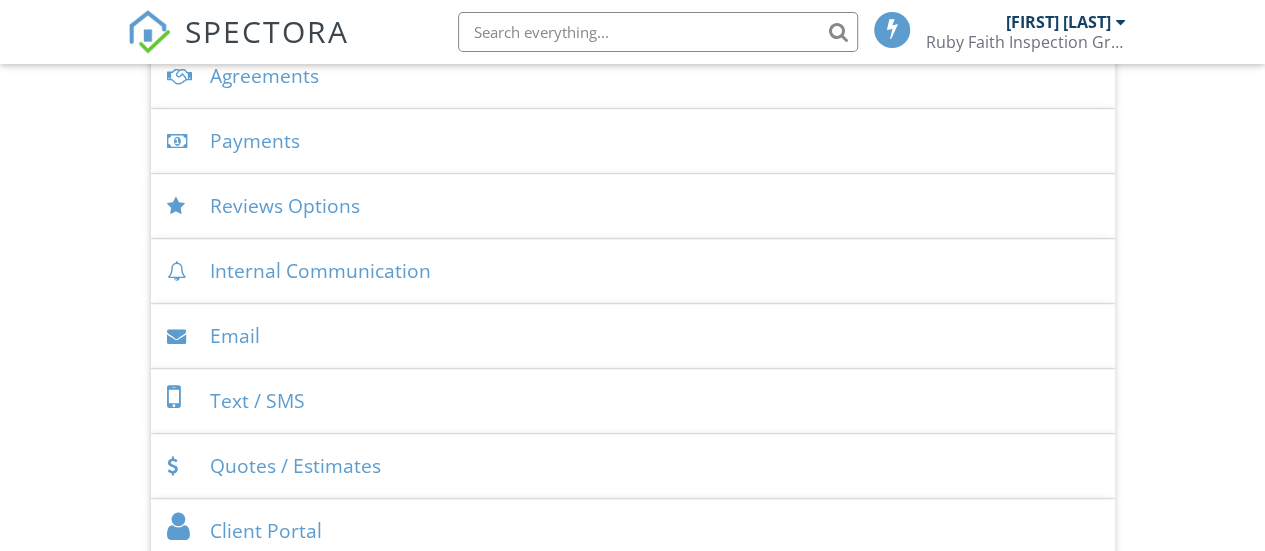 click on "Reviews Options" at bounding box center [633, 206] 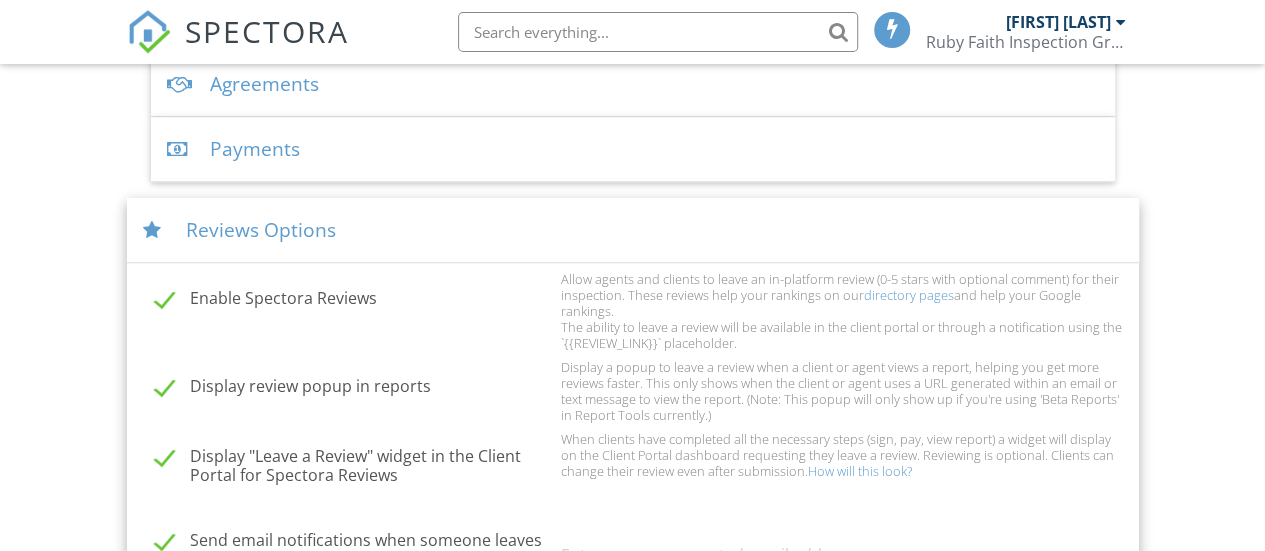 scroll, scrollTop: 800, scrollLeft: 0, axis: vertical 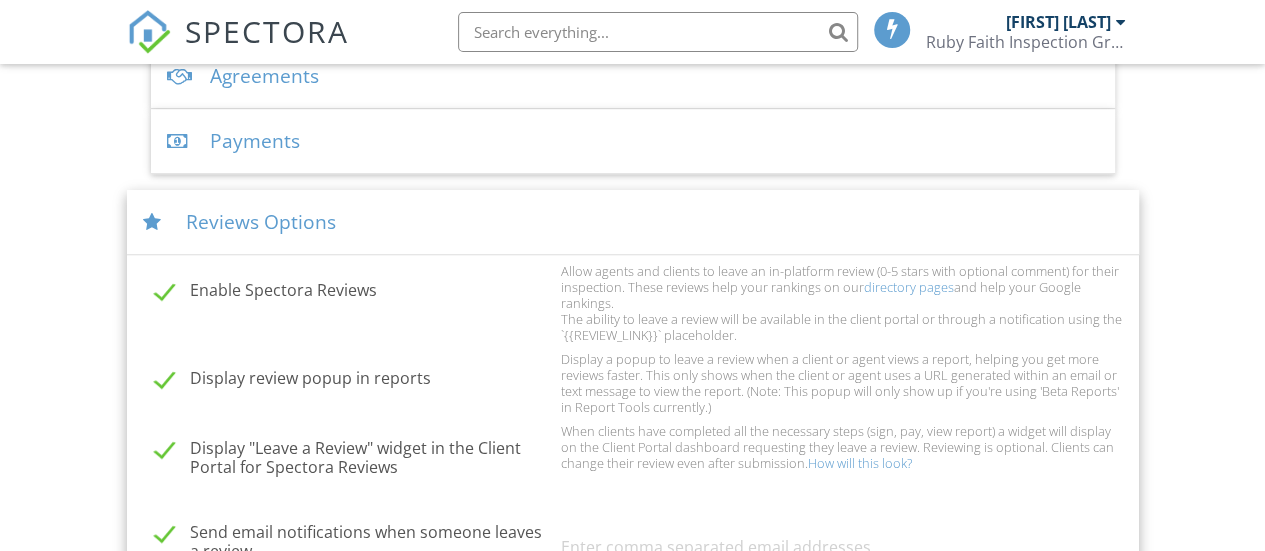 click on "Reviews Options" at bounding box center (633, 222) 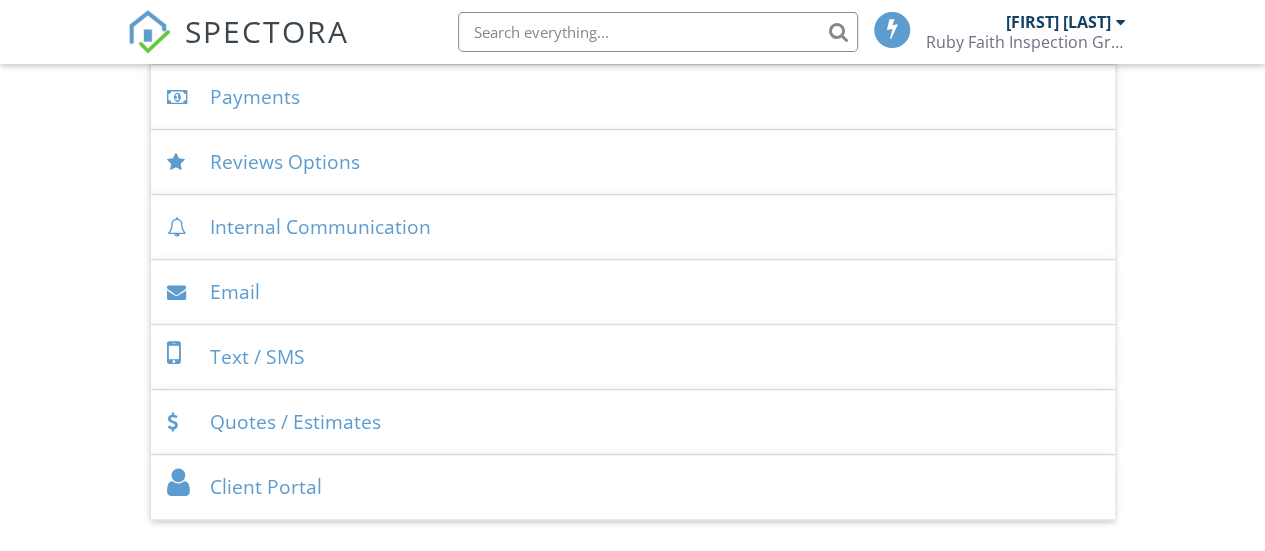 scroll, scrollTop: 900, scrollLeft: 0, axis: vertical 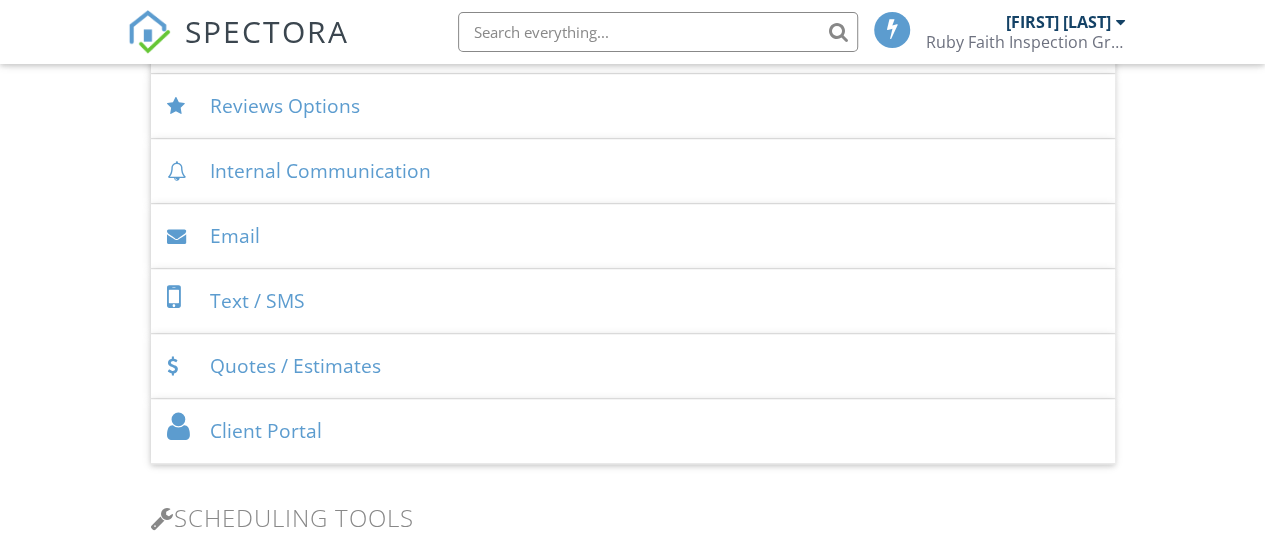 click on "Email" at bounding box center [633, 236] 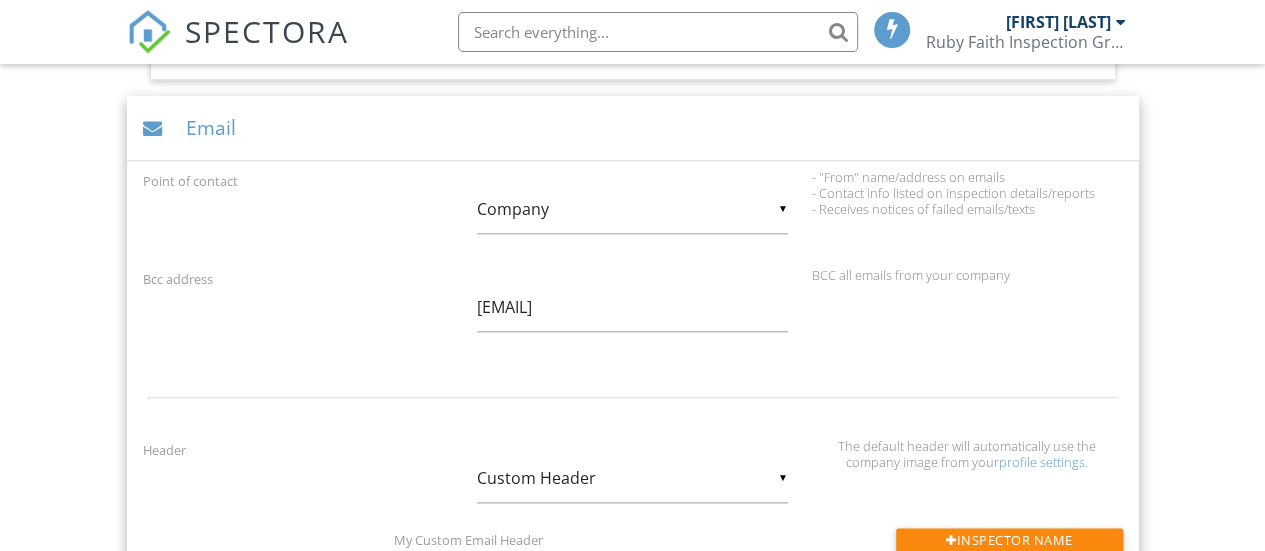 scroll, scrollTop: 900, scrollLeft: 0, axis: vertical 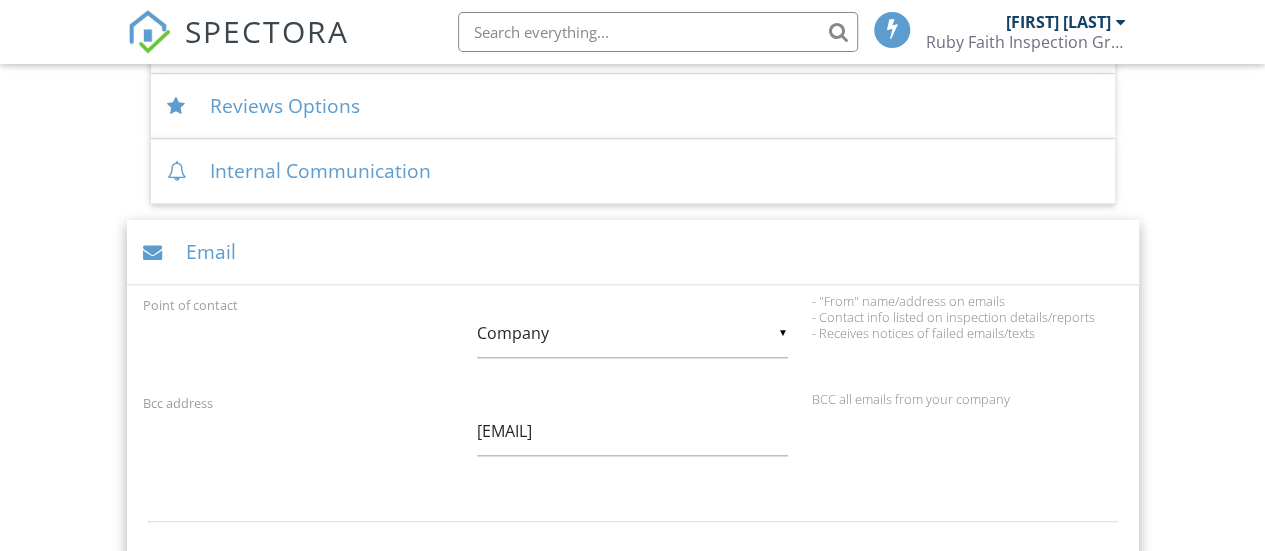 click on "Email" at bounding box center [633, 252] 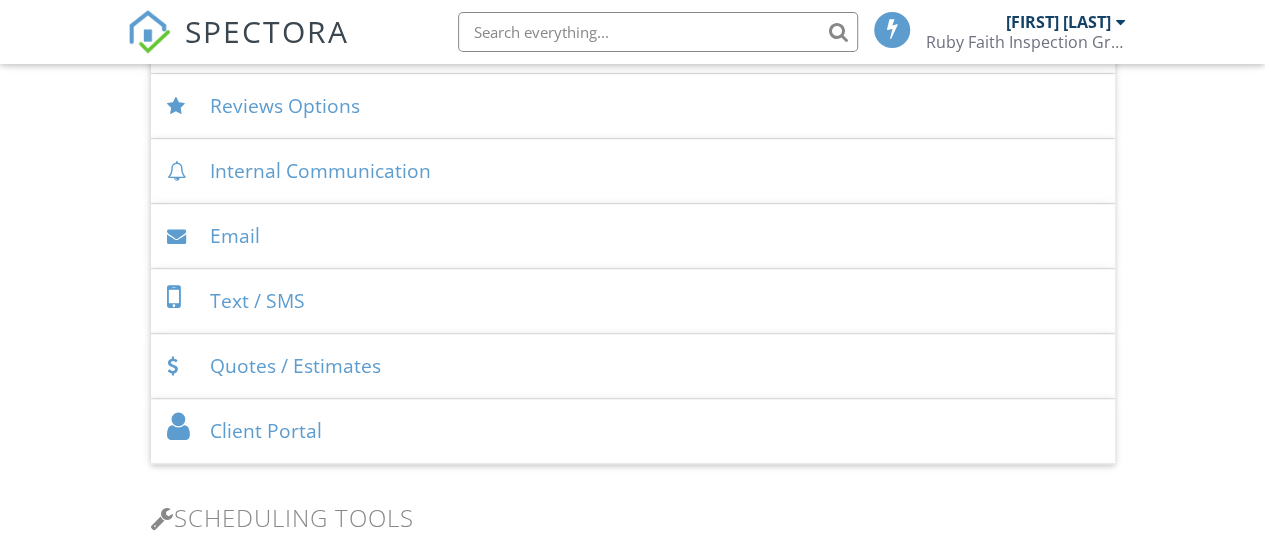 click on "Text / SMS" at bounding box center (633, 301) 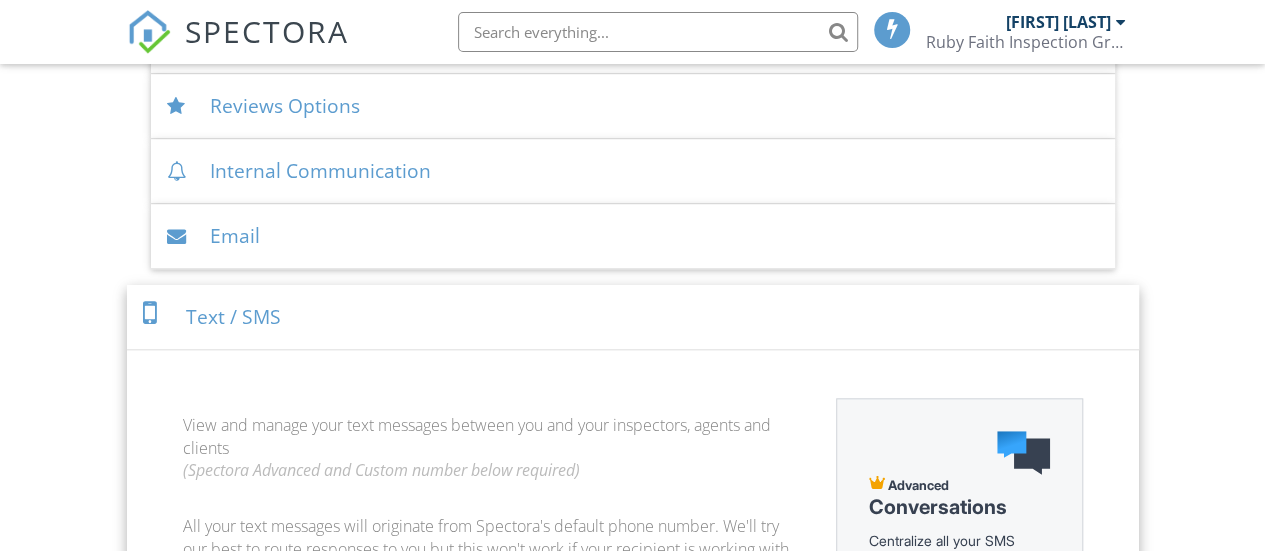click on "Text / SMS" at bounding box center [633, 317] 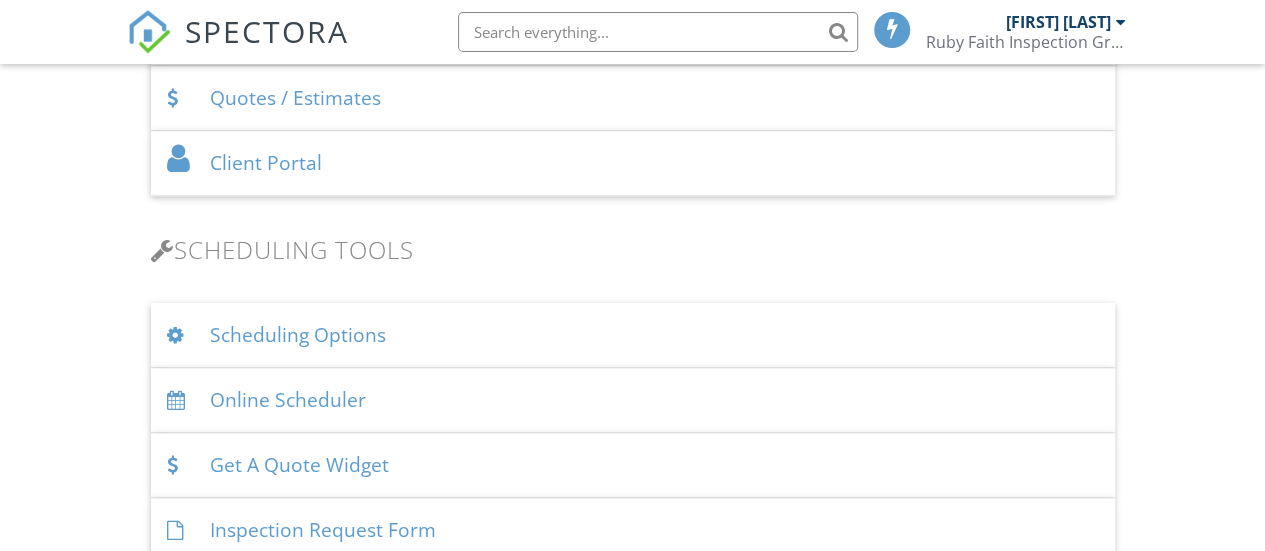 scroll, scrollTop: 1200, scrollLeft: 0, axis: vertical 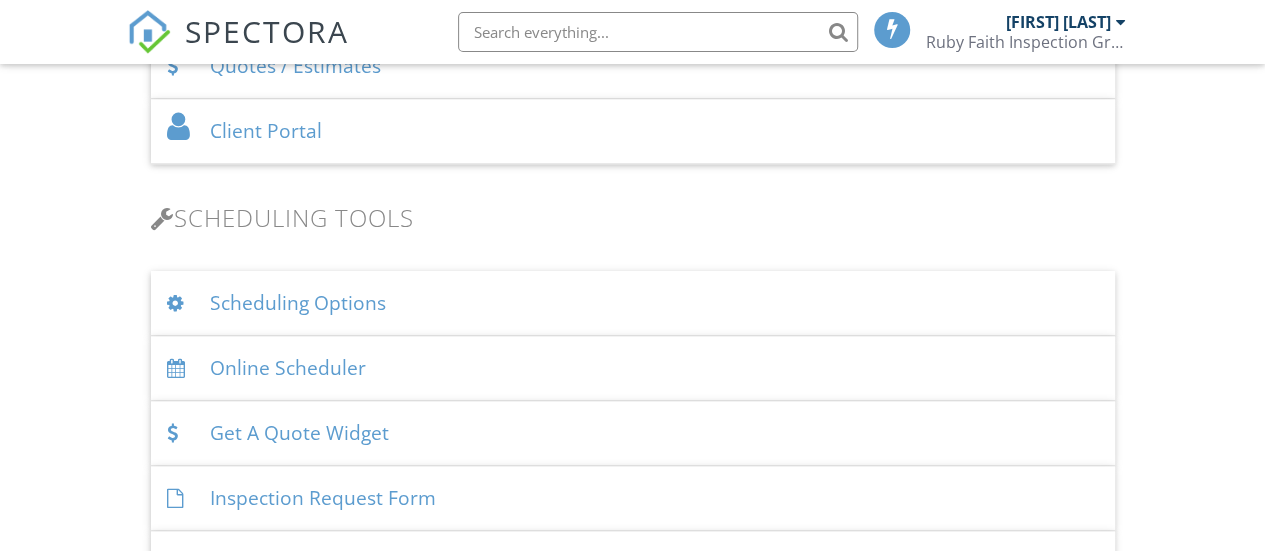 click on "Scheduling Options" at bounding box center [633, 303] 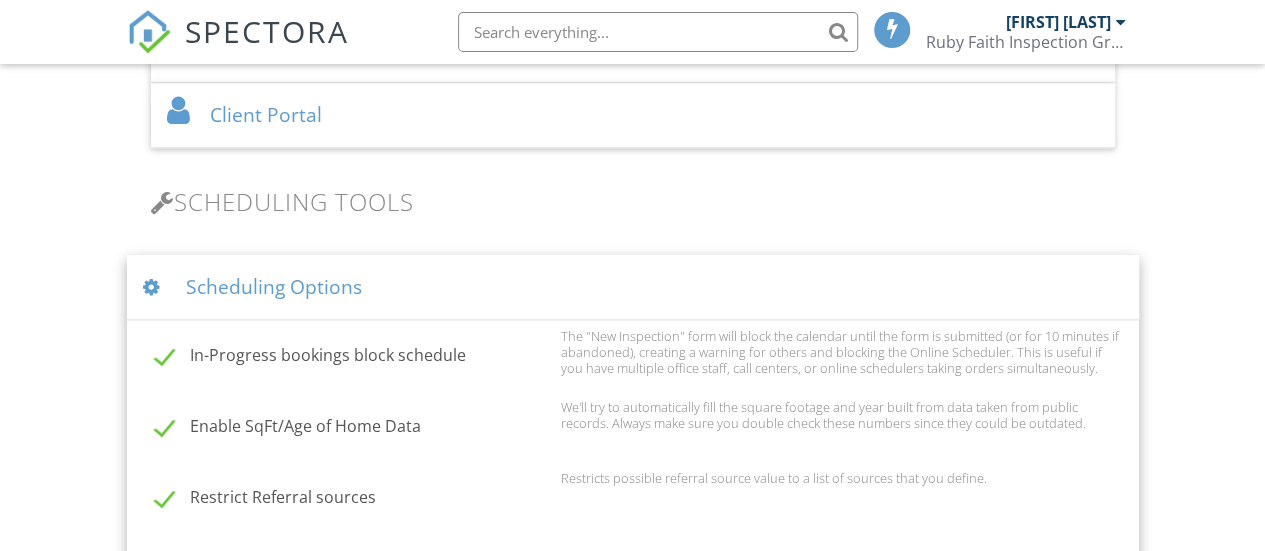 scroll, scrollTop: 1400, scrollLeft: 0, axis: vertical 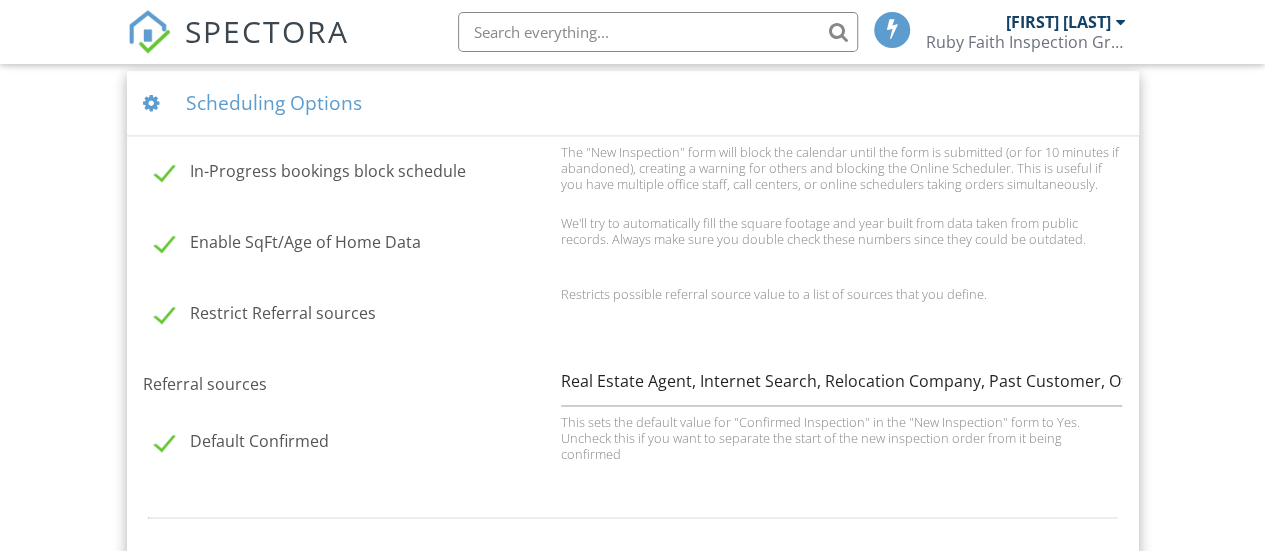 click on "Scheduling Options" at bounding box center (633, 103) 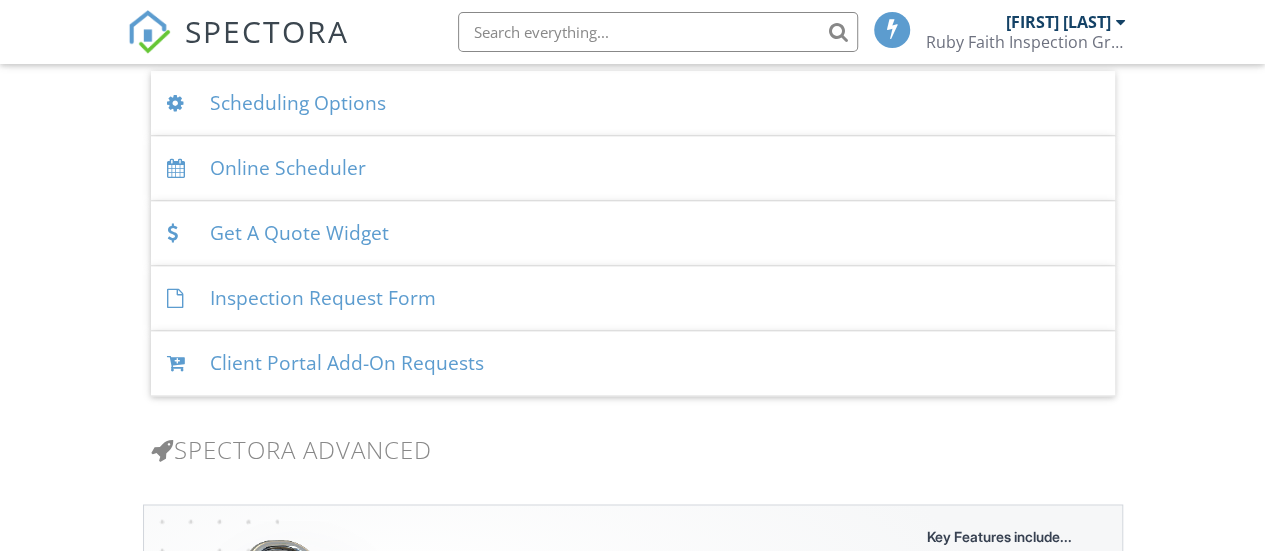 click on "Online Scheduler" at bounding box center (633, 168) 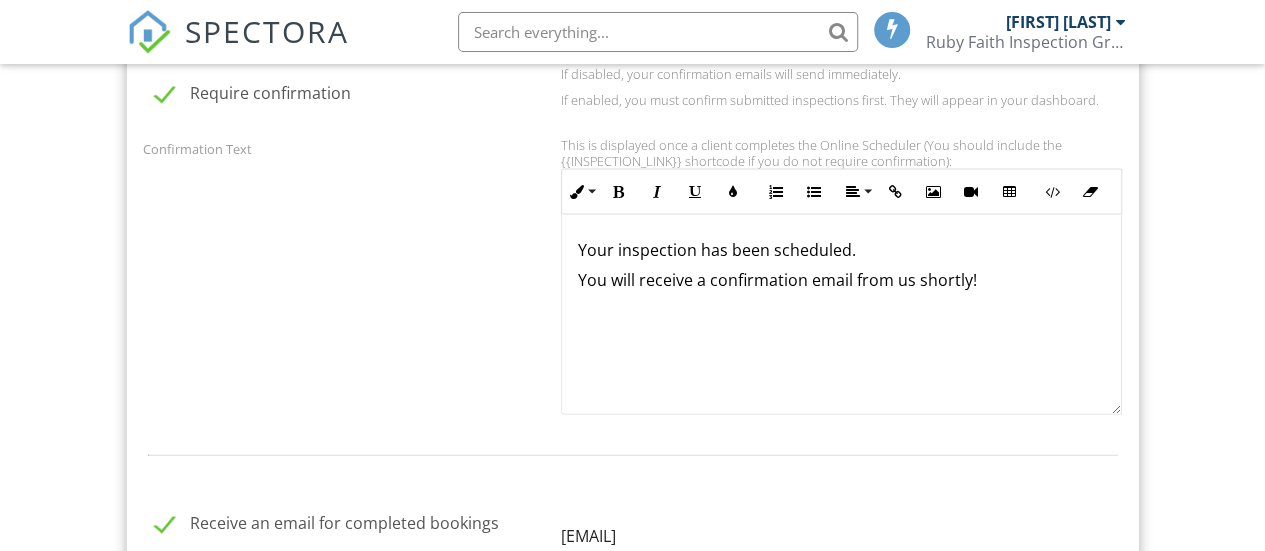 scroll, scrollTop: 2100, scrollLeft: 0, axis: vertical 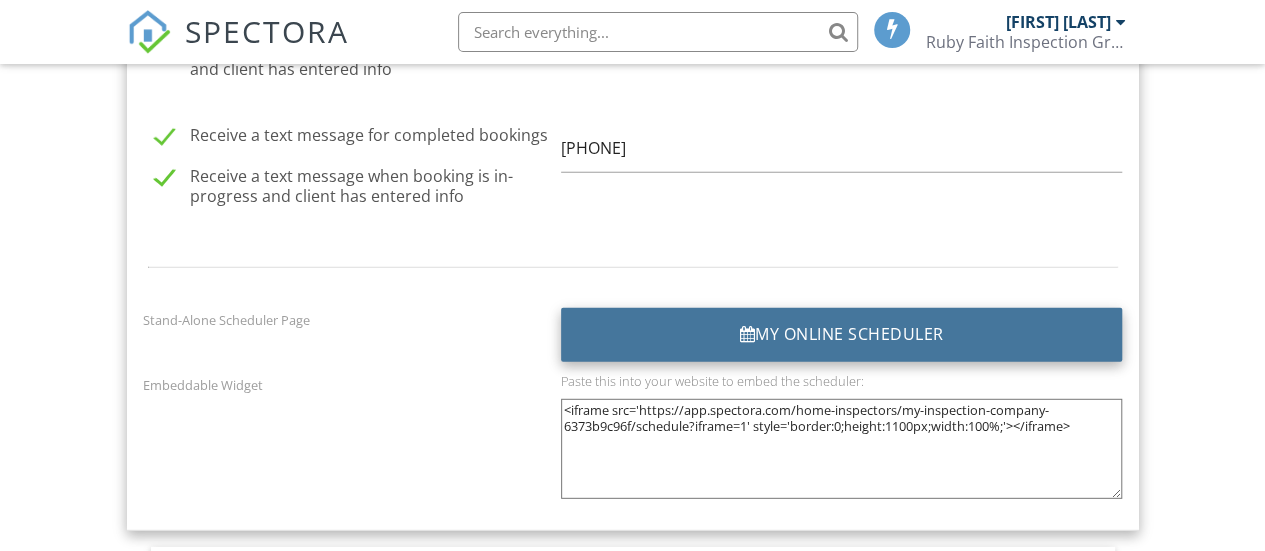 click on "My Online Scheduler" at bounding box center (842, 335) 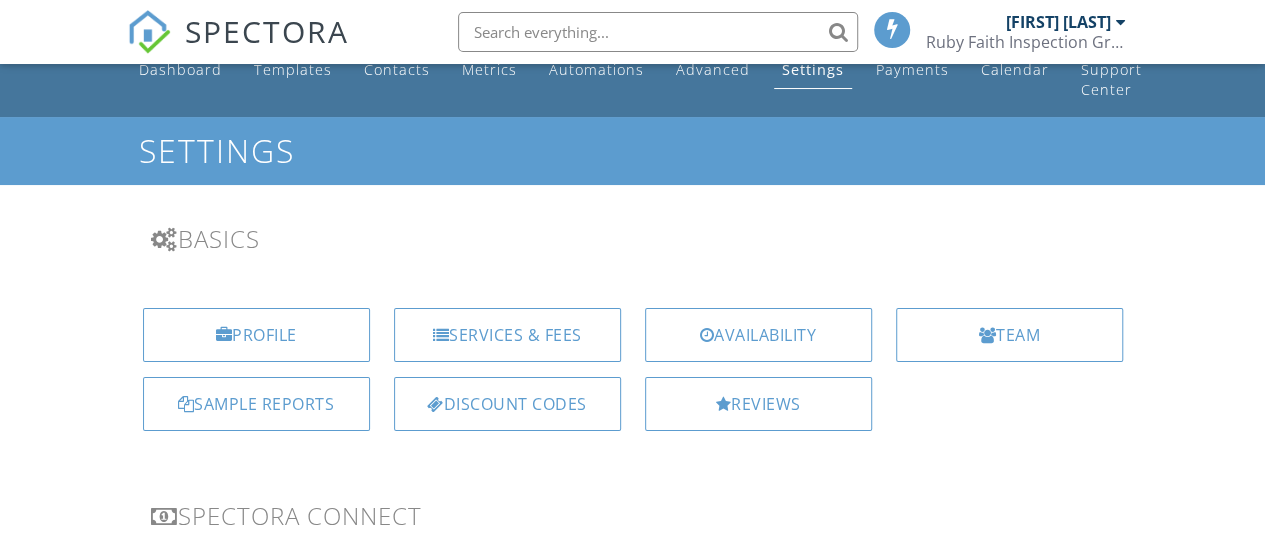 scroll, scrollTop: 0, scrollLeft: 0, axis: both 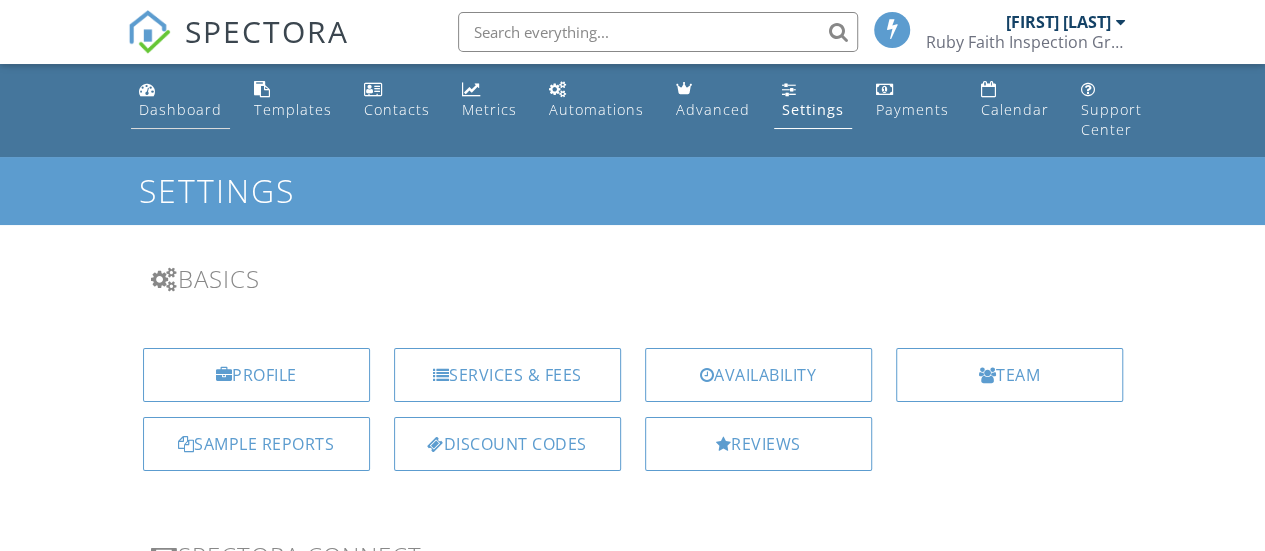click on "Dashboard" at bounding box center (180, 100) 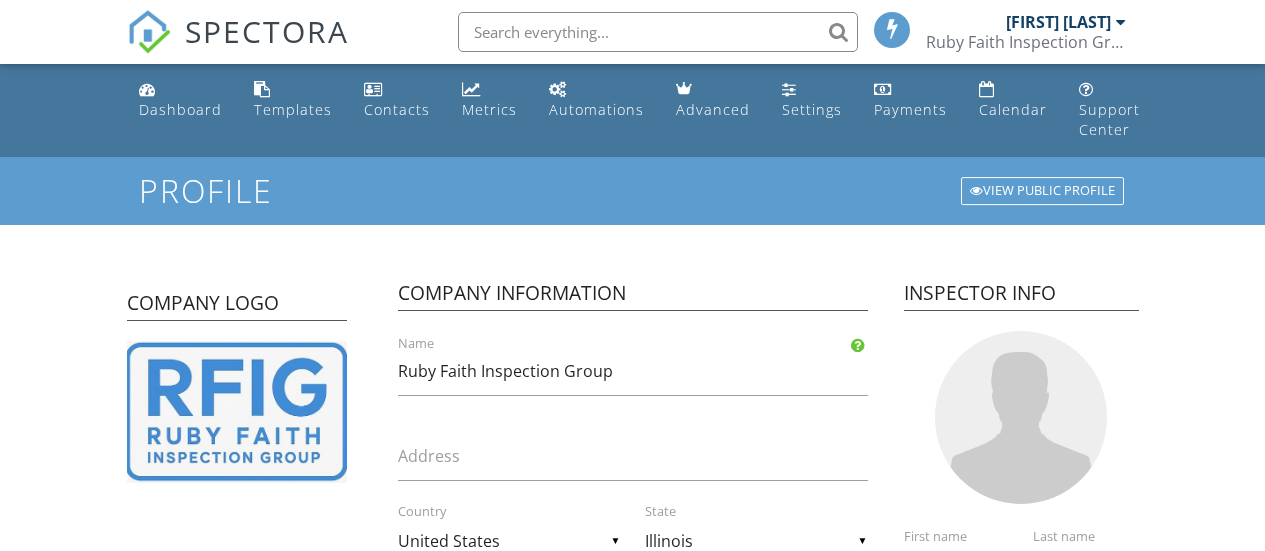 scroll, scrollTop: 0, scrollLeft: 0, axis: both 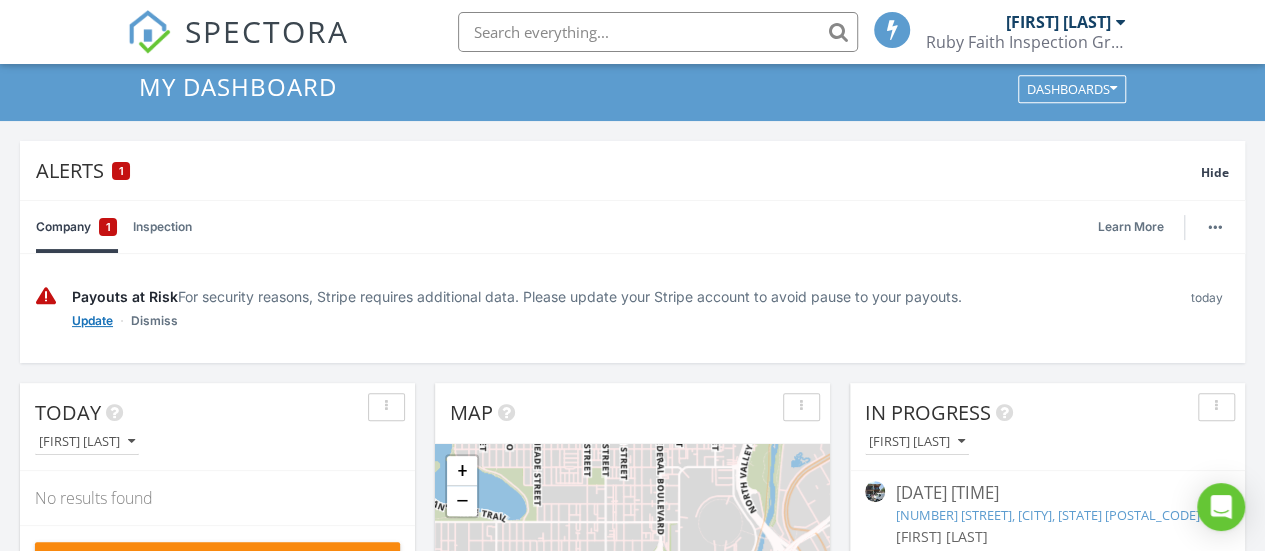 click on "Update" at bounding box center (92, 321) 